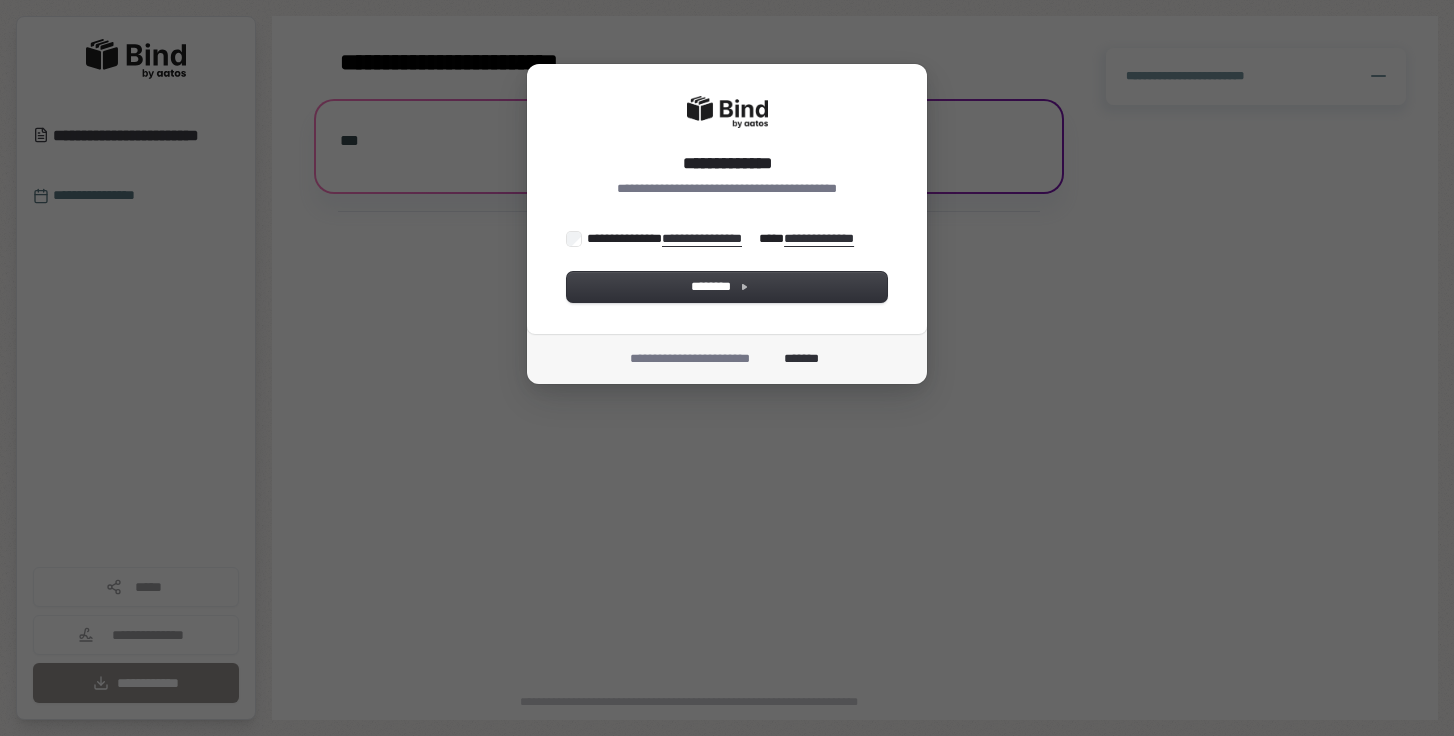 scroll, scrollTop: 0, scrollLeft: 0, axis: both 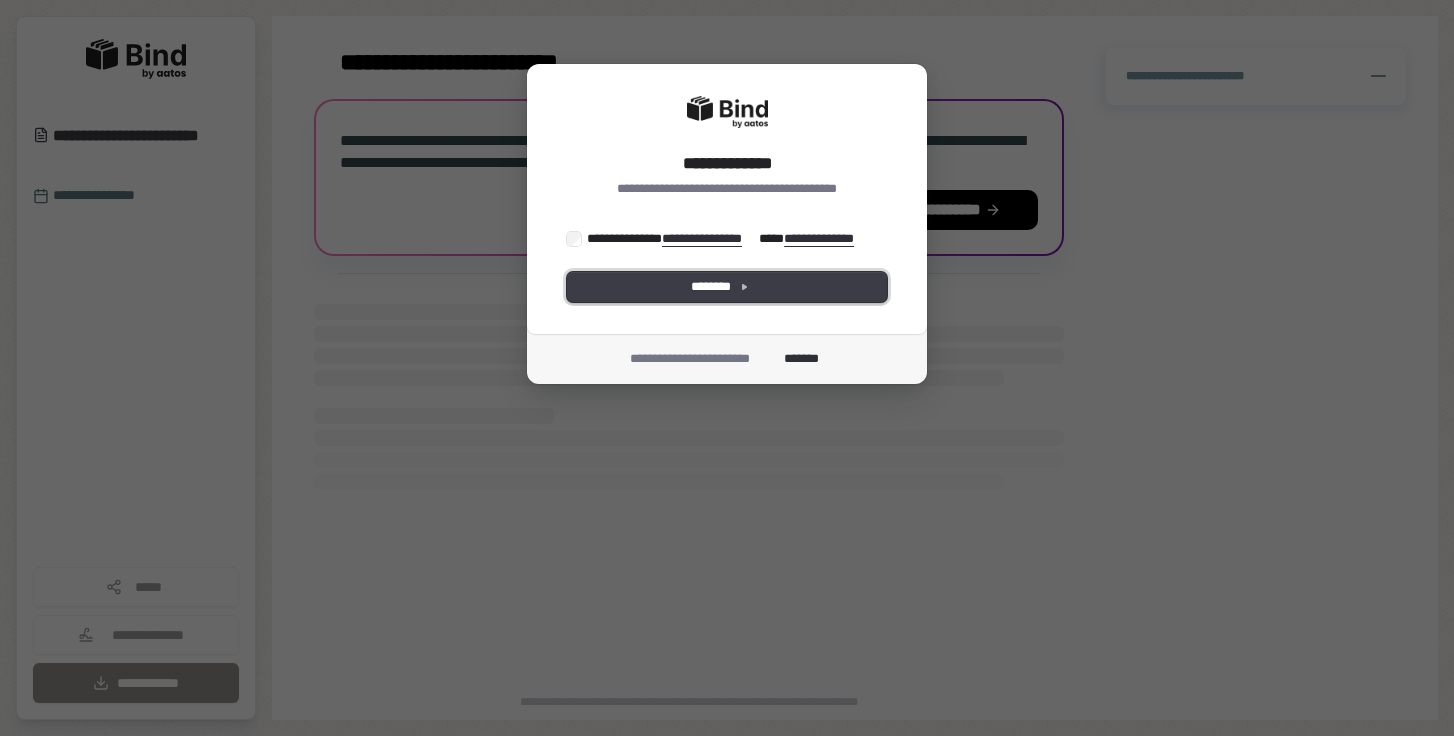 click on "********" at bounding box center [727, 287] 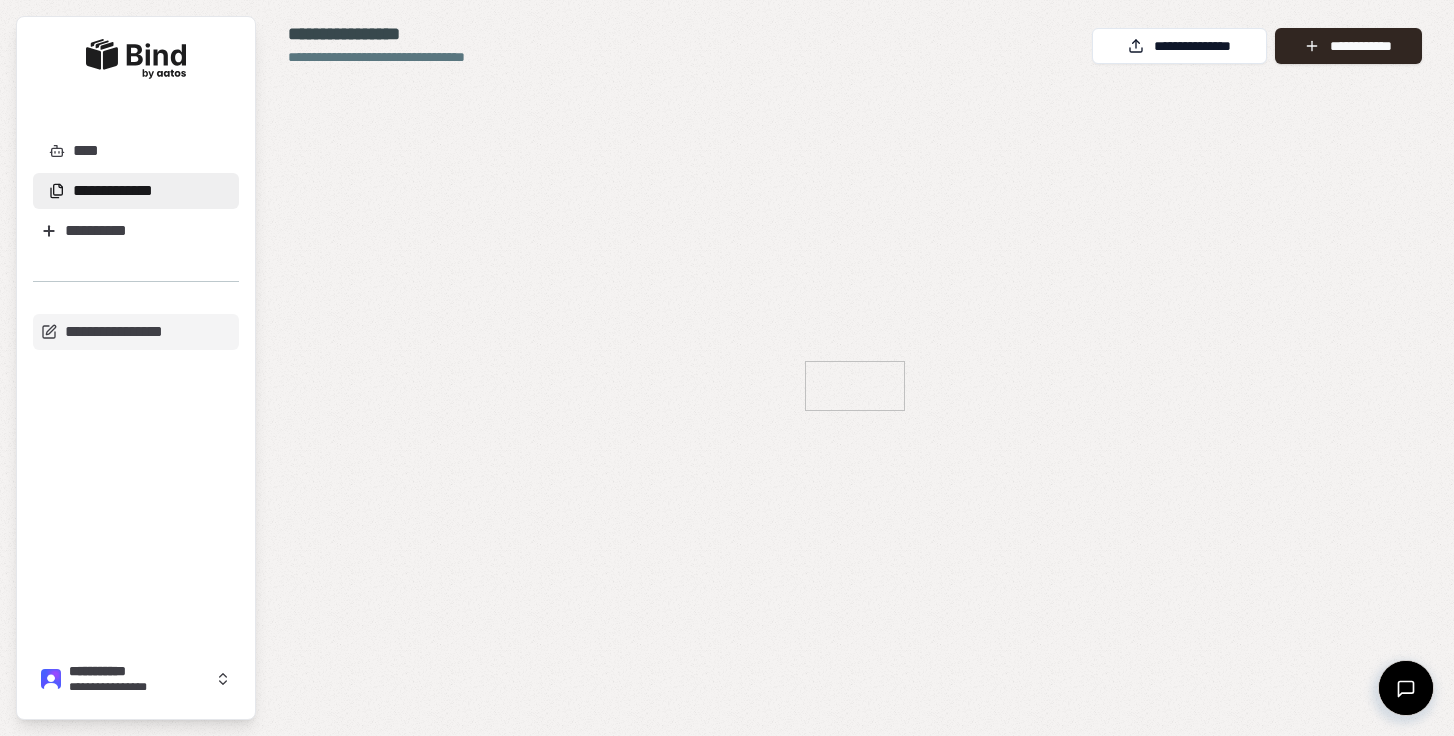 scroll, scrollTop: 0, scrollLeft: 0, axis: both 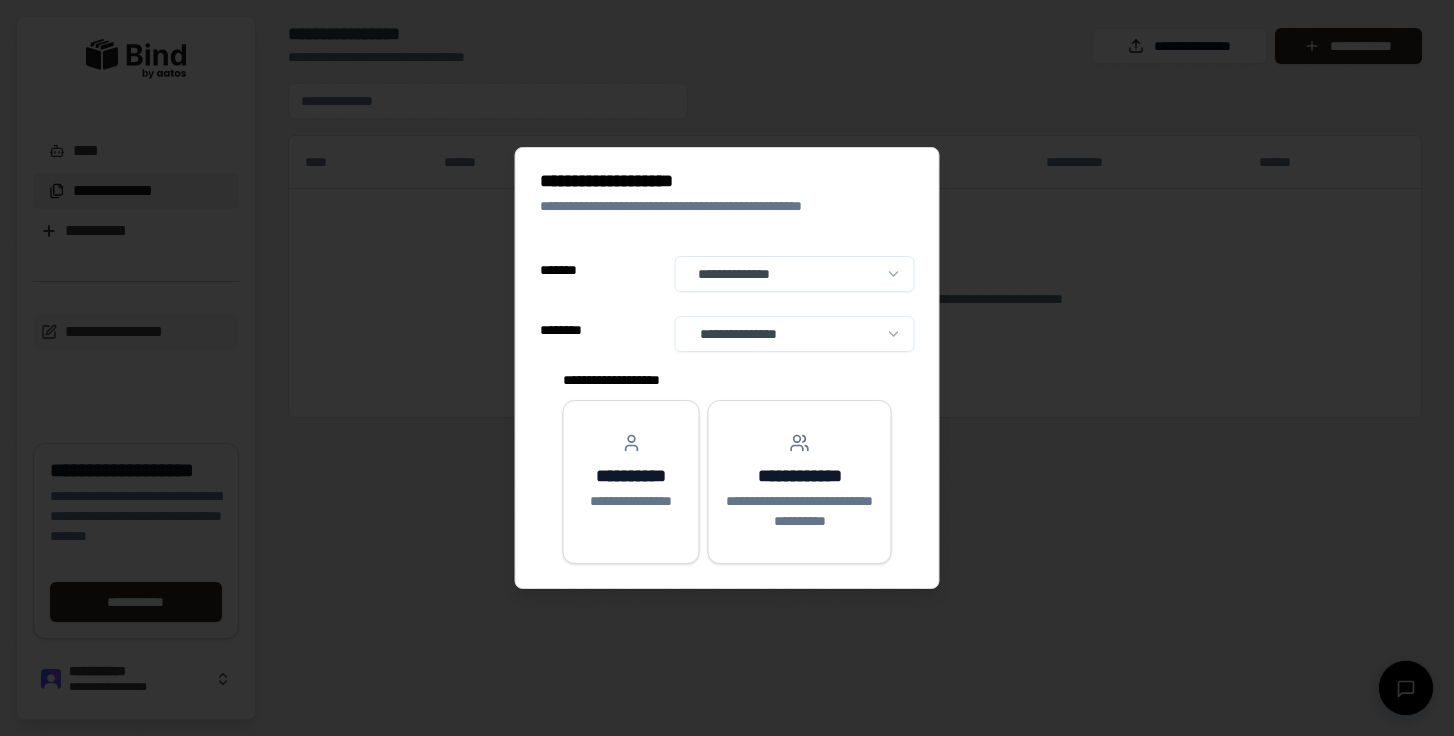 select on "**" 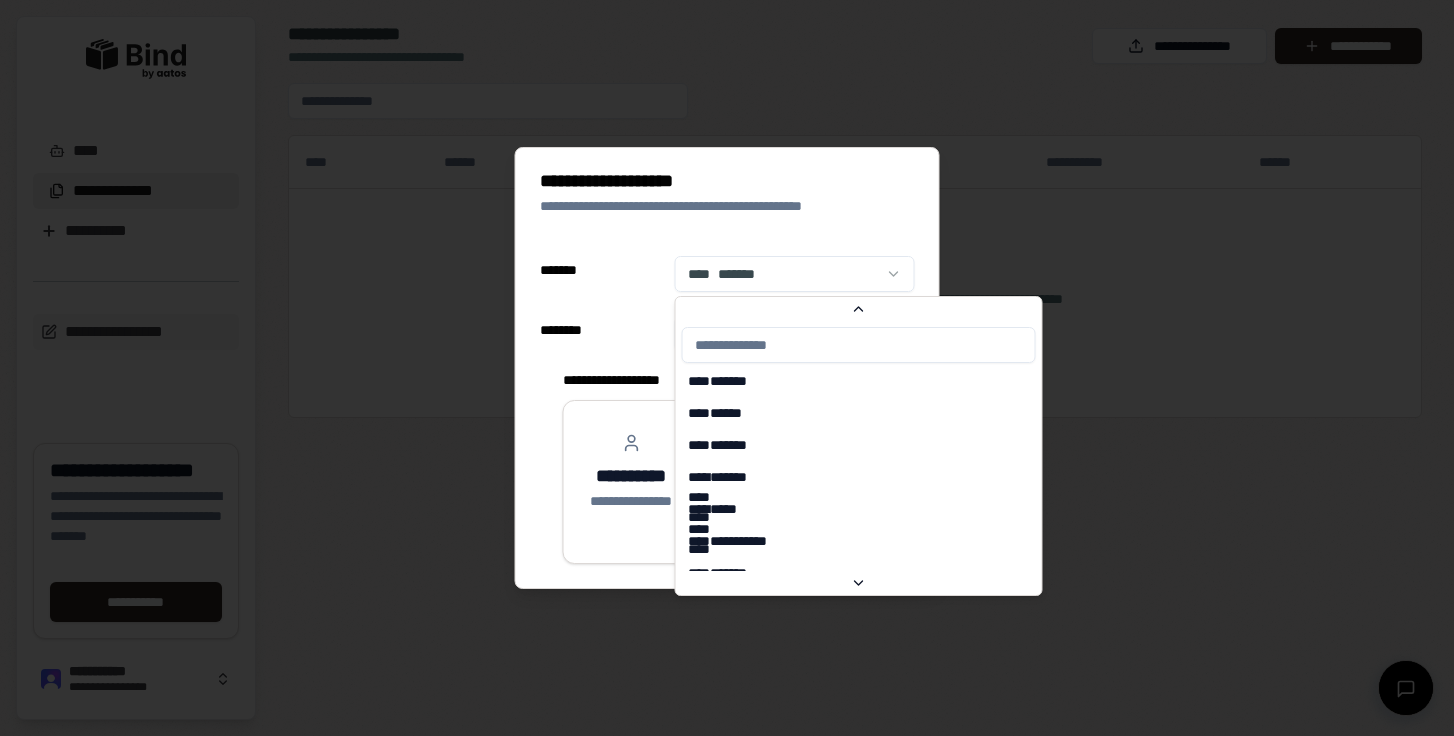 click on "**********" at bounding box center [727, 368] 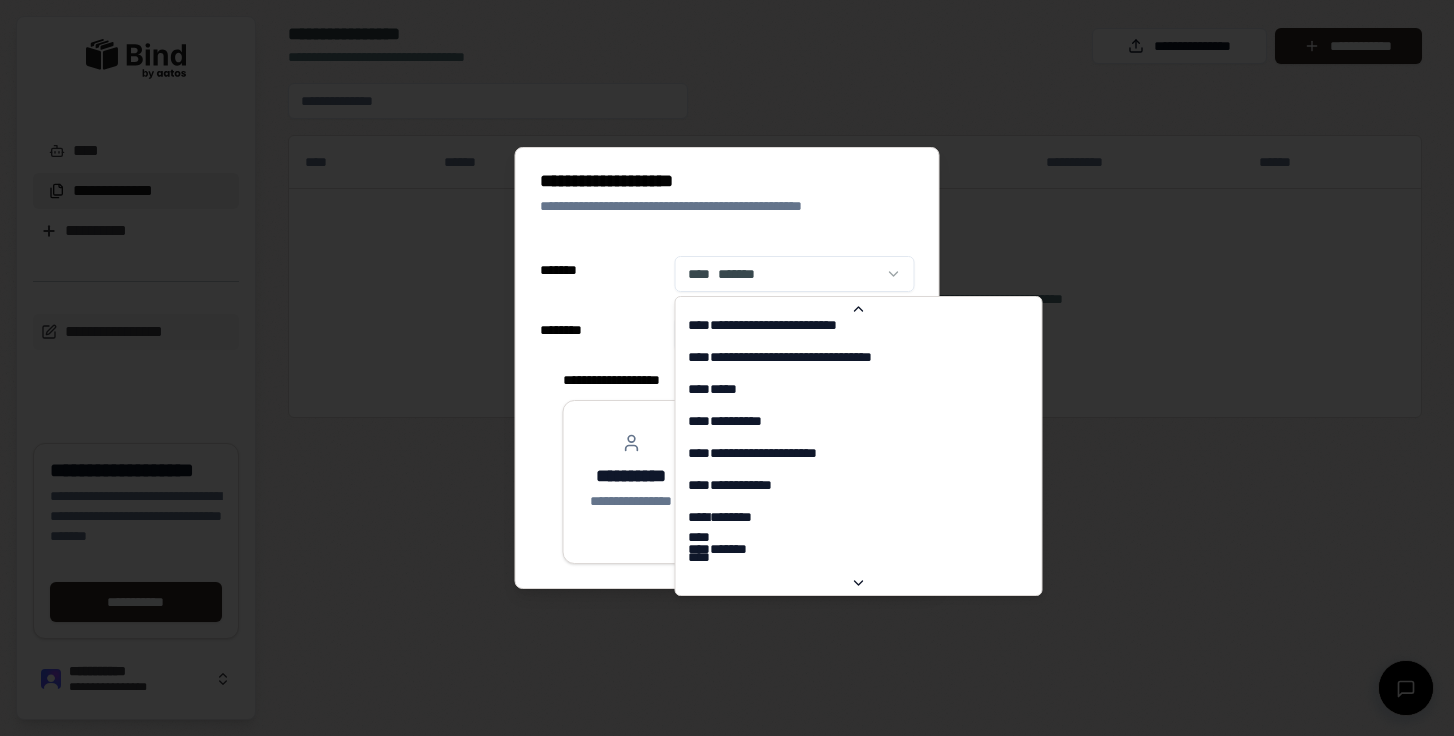 scroll, scrollTop: 6216, scrollLeft: 0, axis: vertical 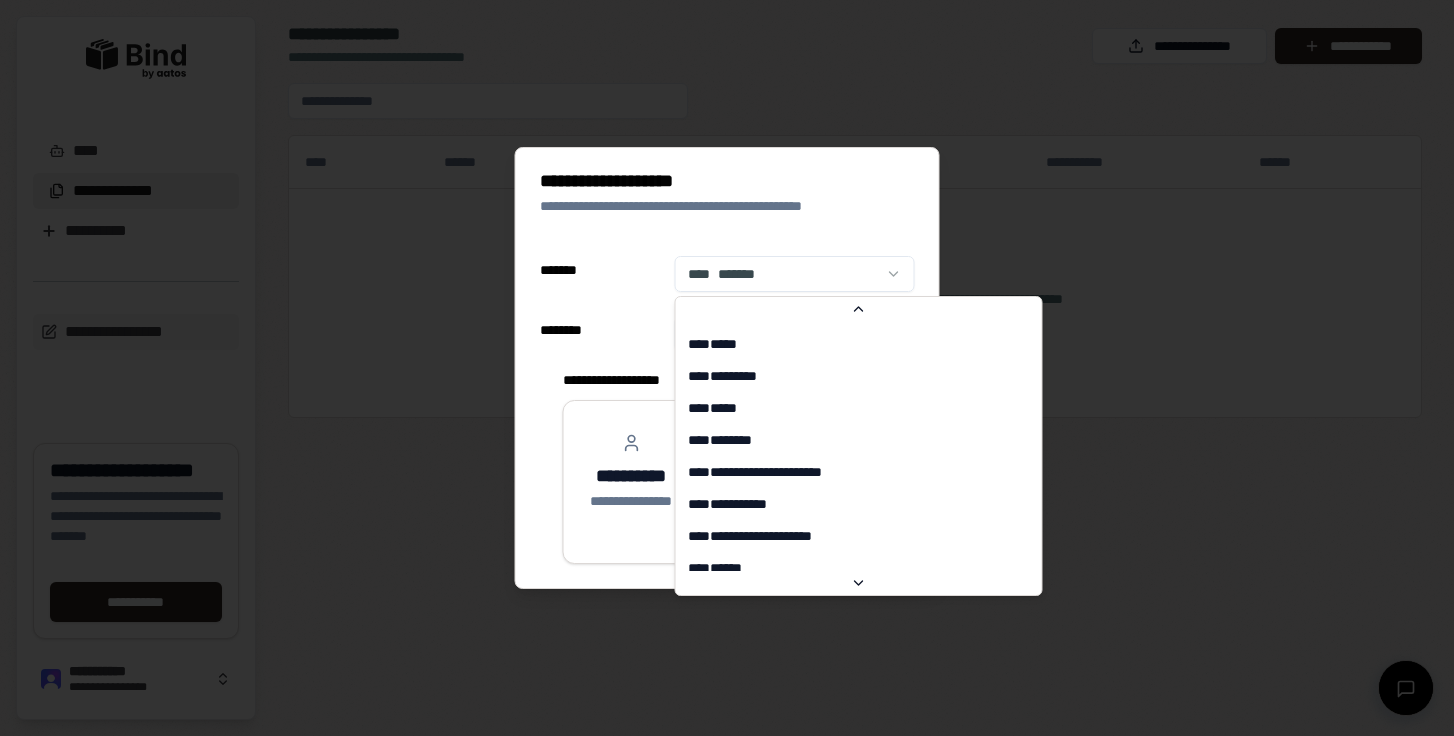 select on "**" 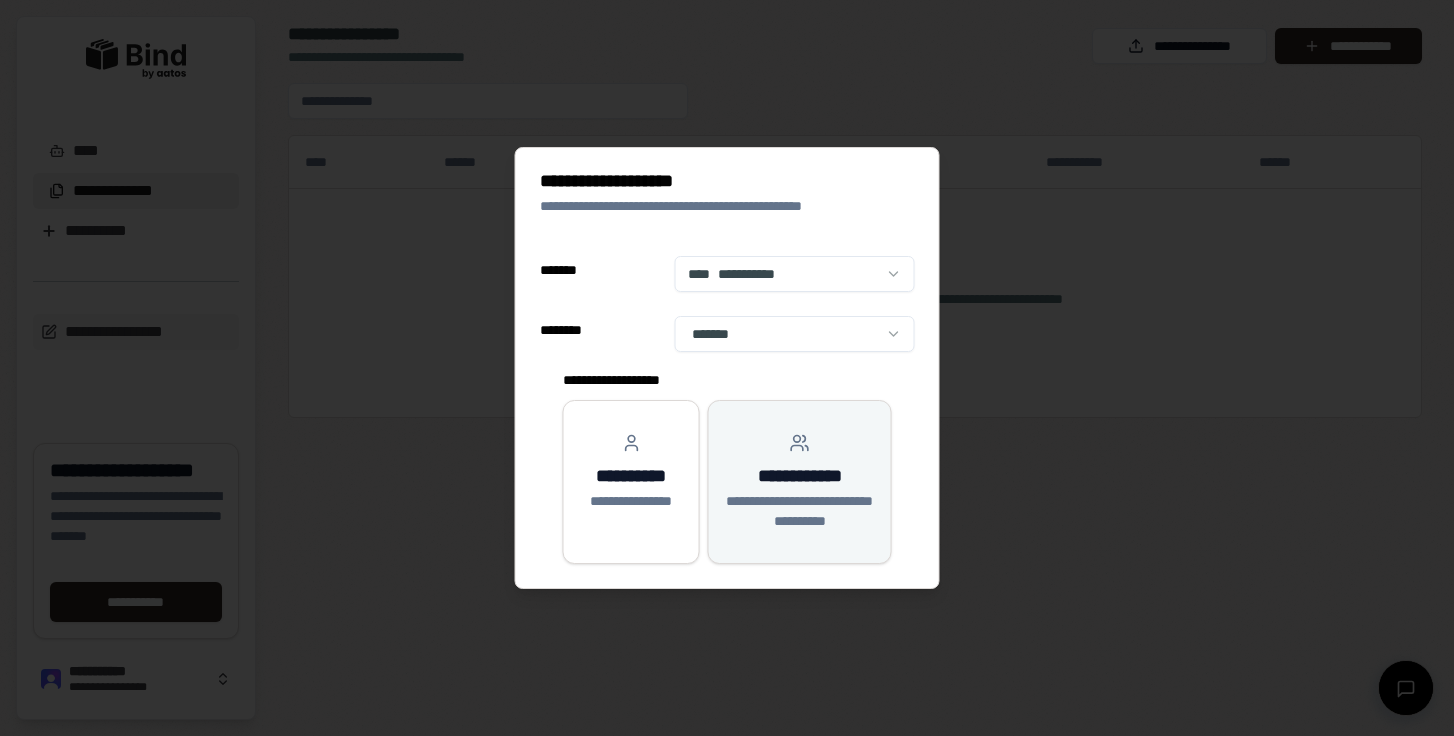 click on "**********" at bounding box center (799, 476) 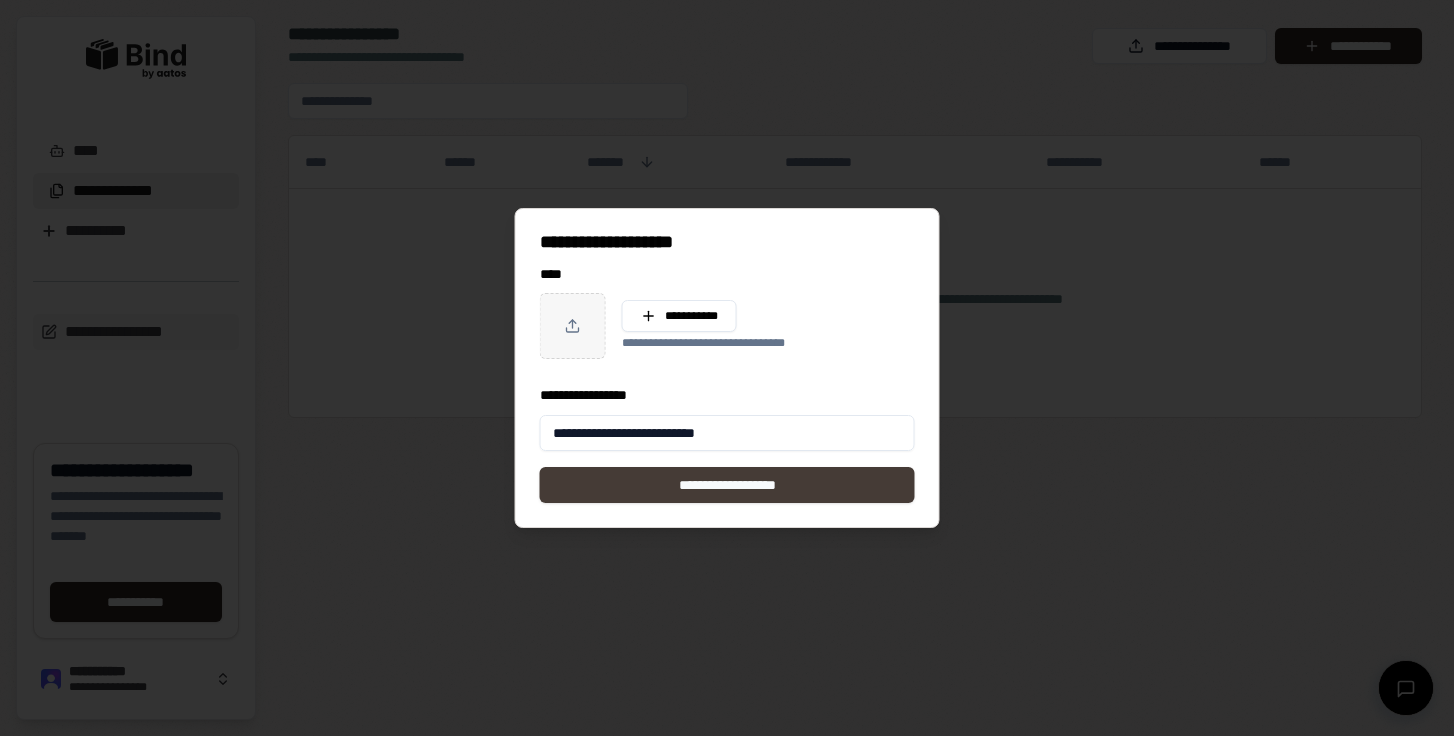 type on "**********" 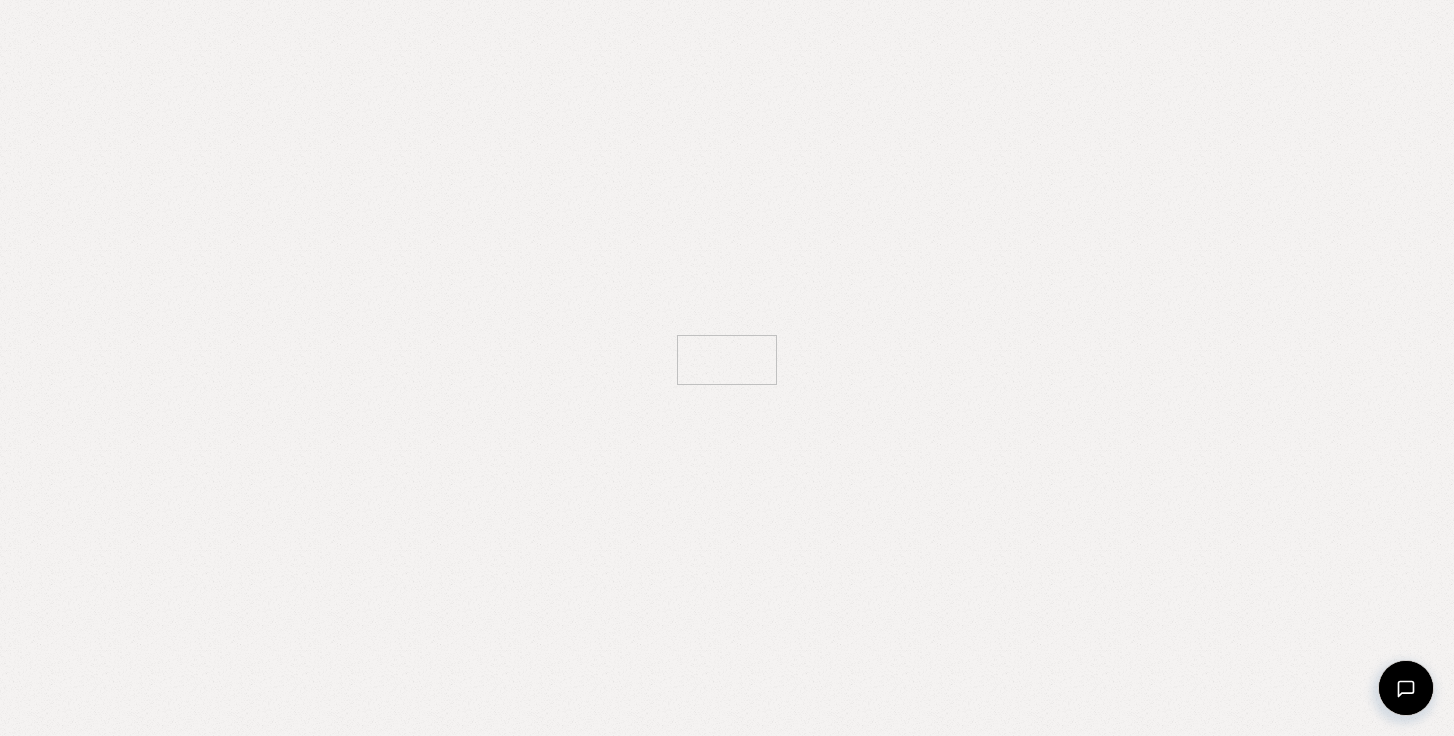scroll, scrollTop: 0, scrollLeft: 0, axis: both 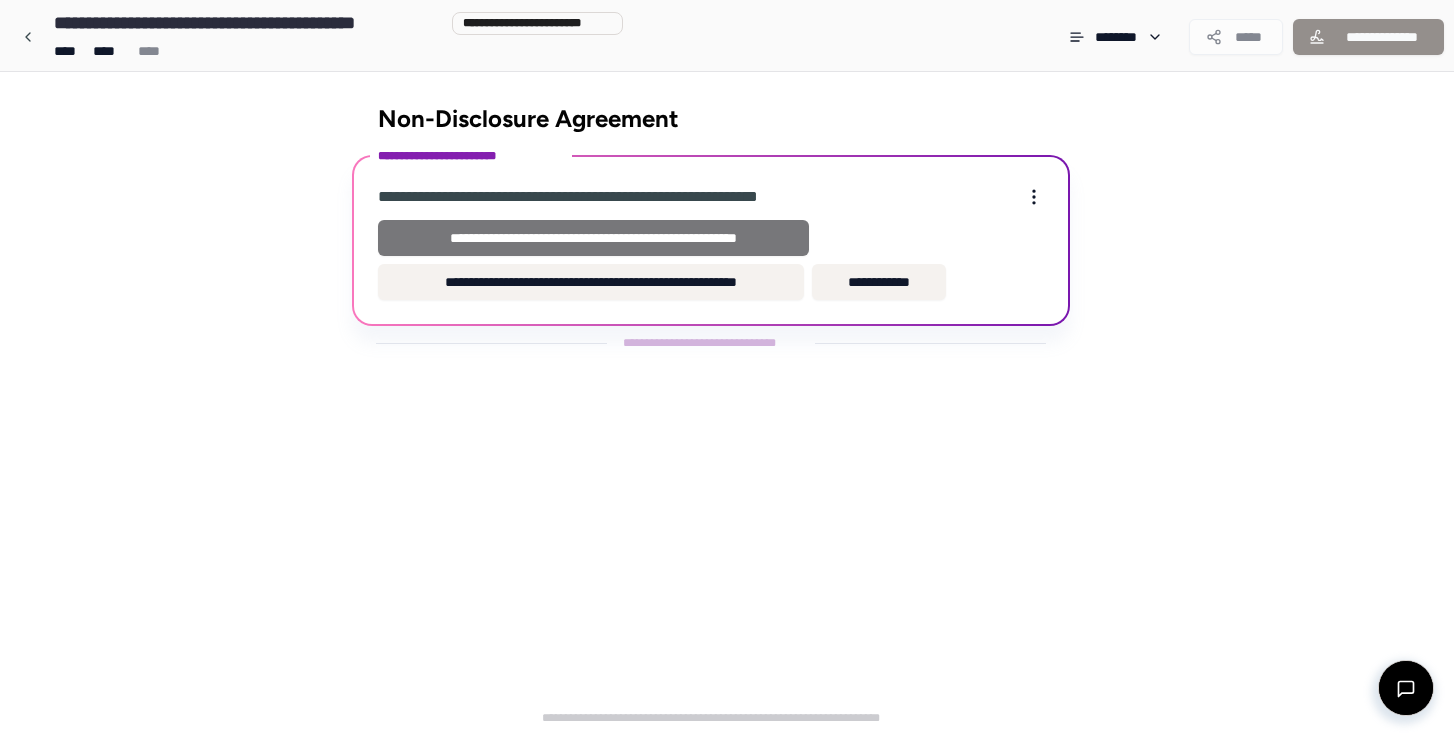 click on "**********" at bounding box center [593, 238] 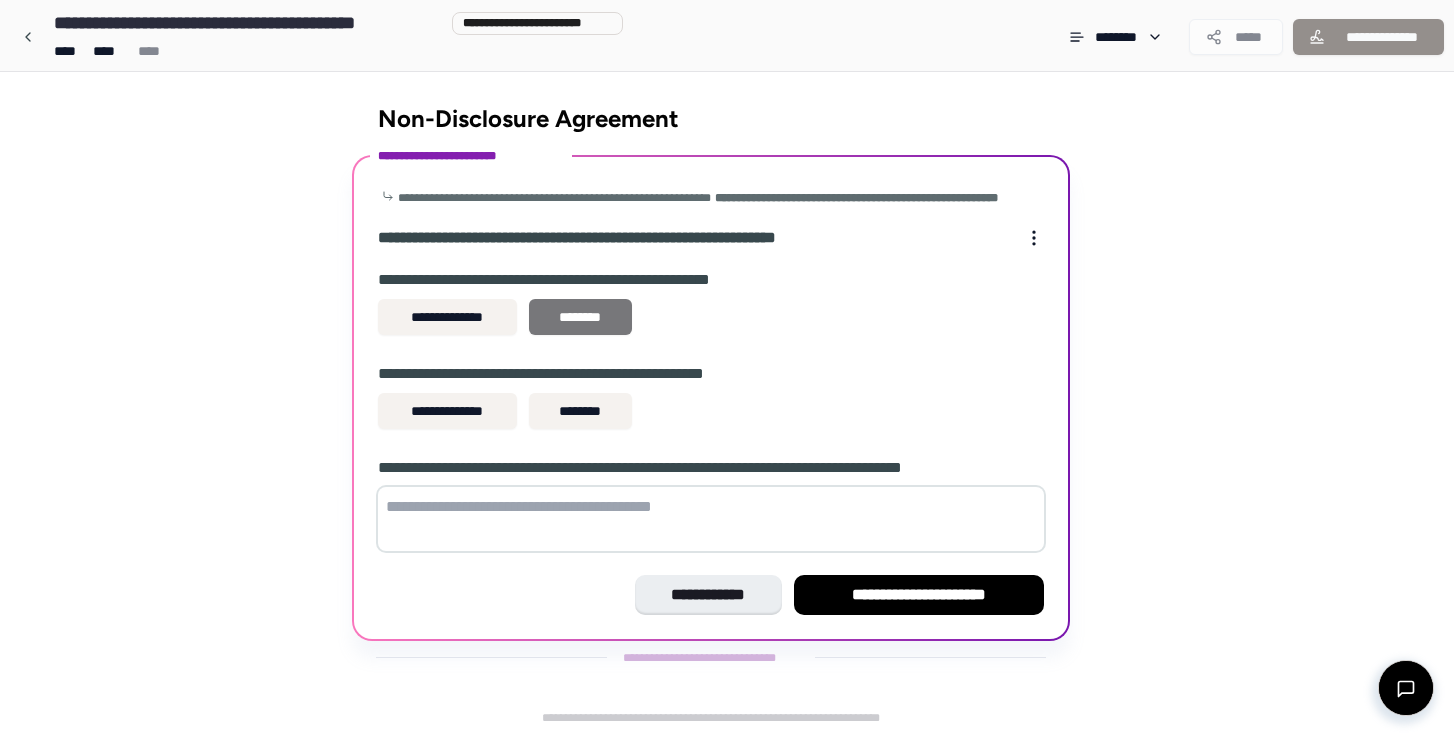 click on "********" at bounding box center (580, 317) 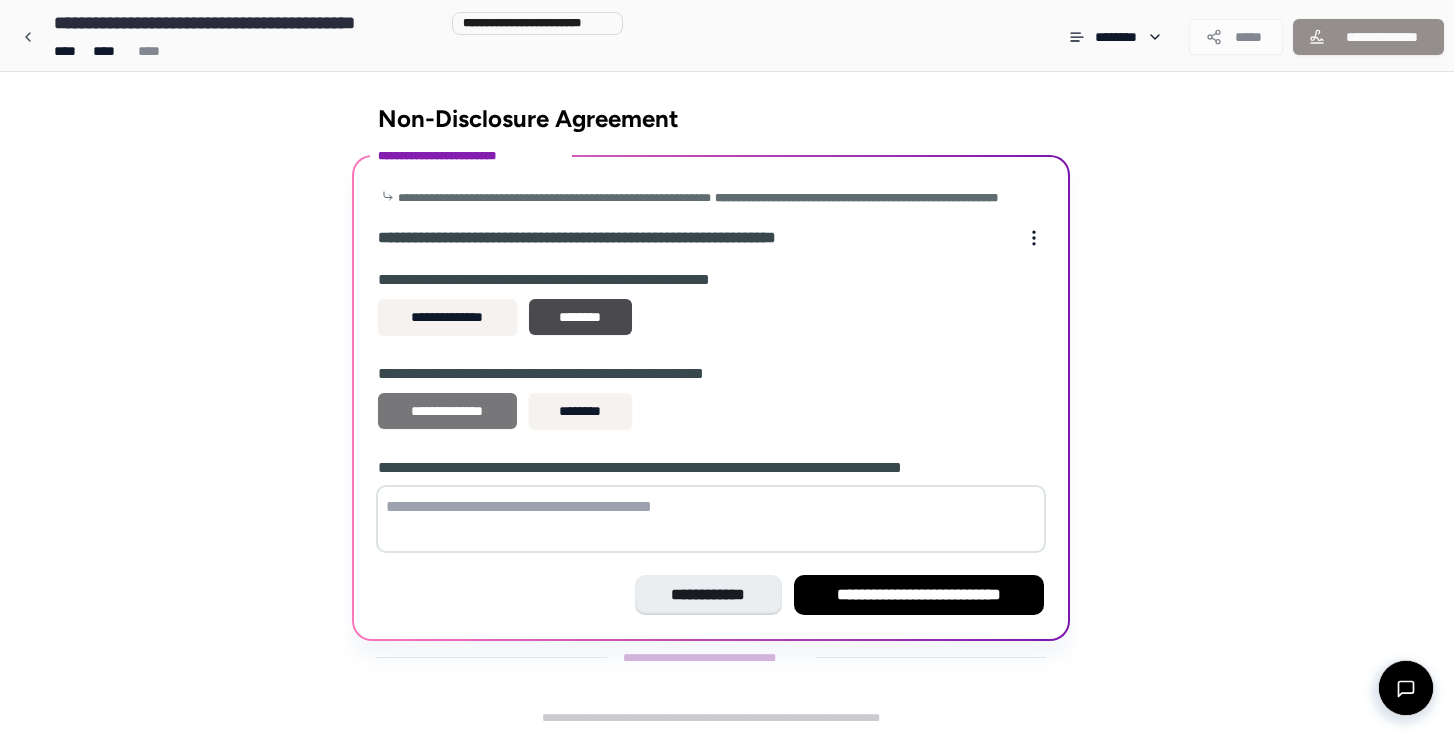 click on "**********" at bounding box center (447, 411) 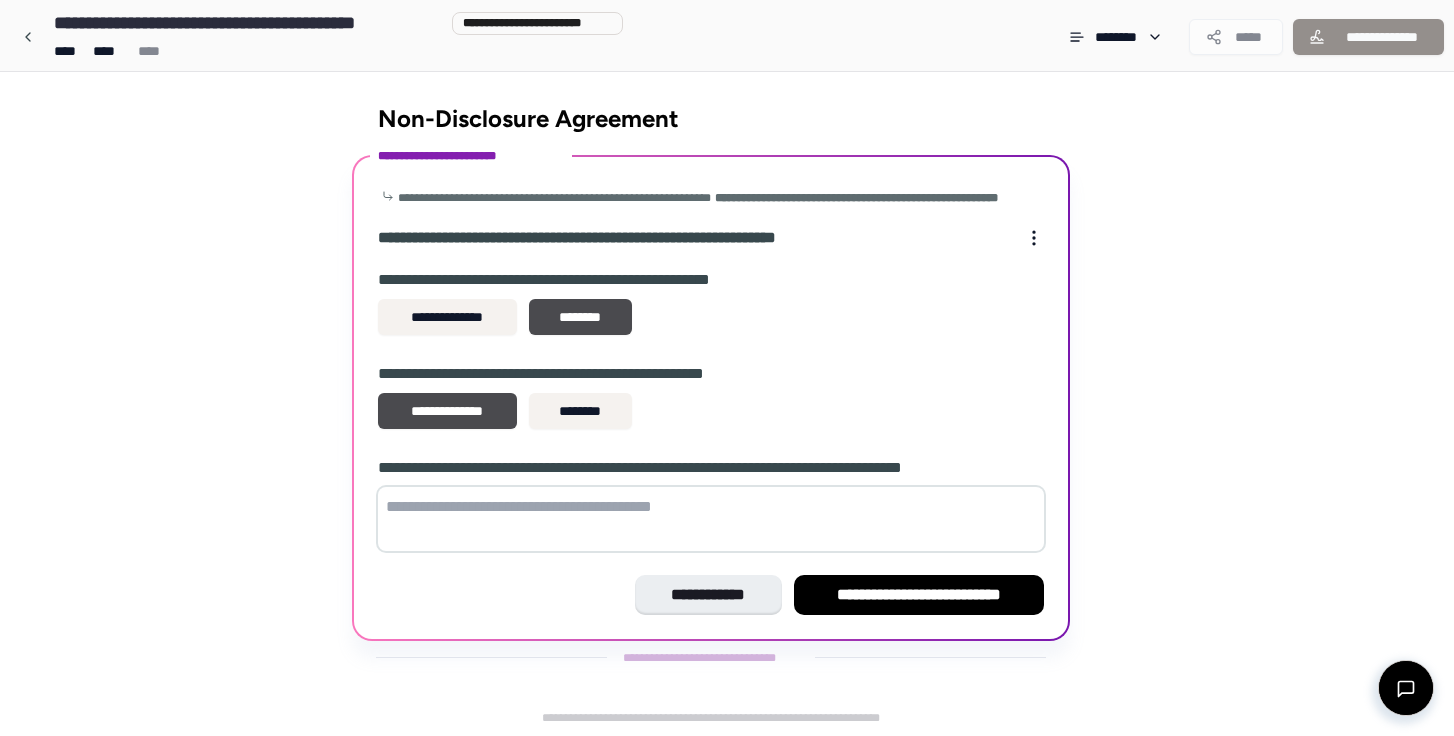 click at bounding box center (711, 519) 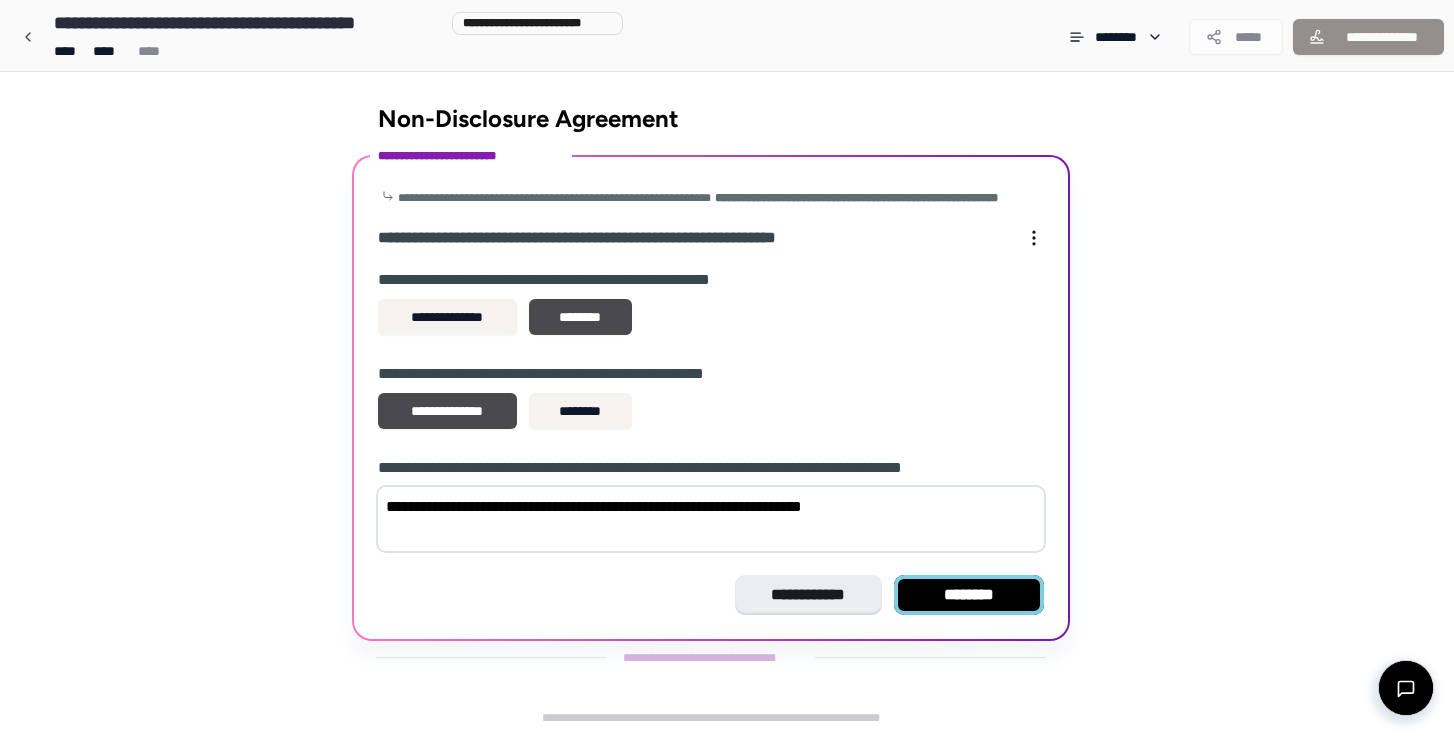 type on "**********" 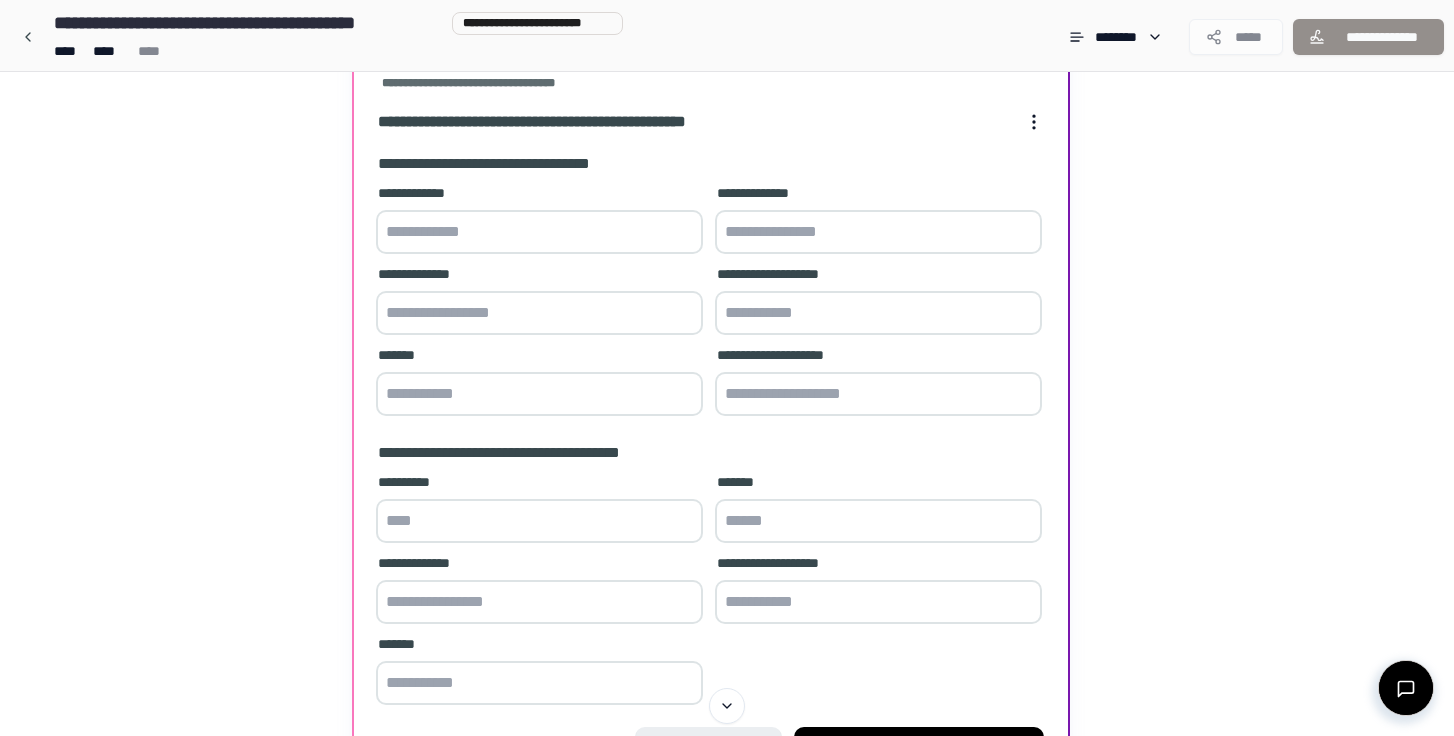 scroll, scrollTop: 0, scrollLeft: 0, axis: both 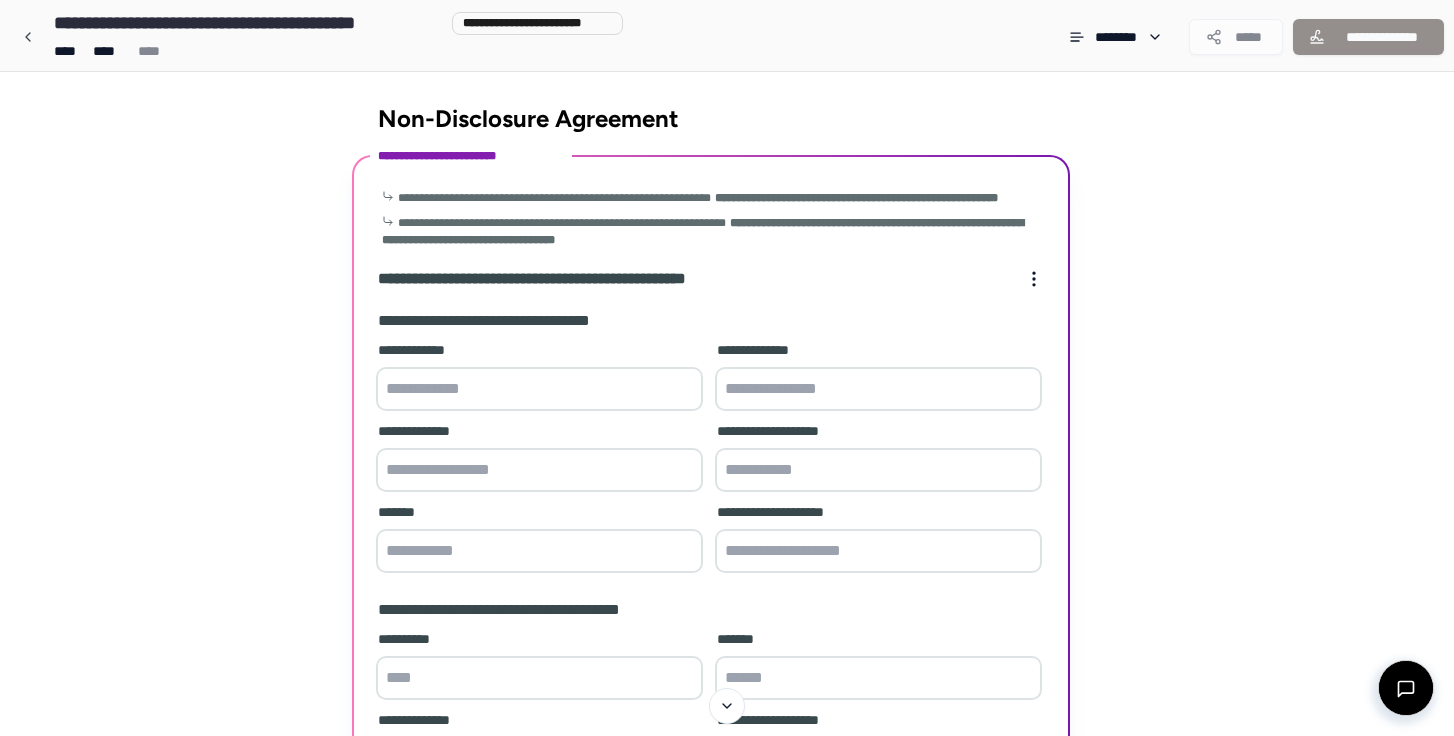 click at bounding box center [539, 389] 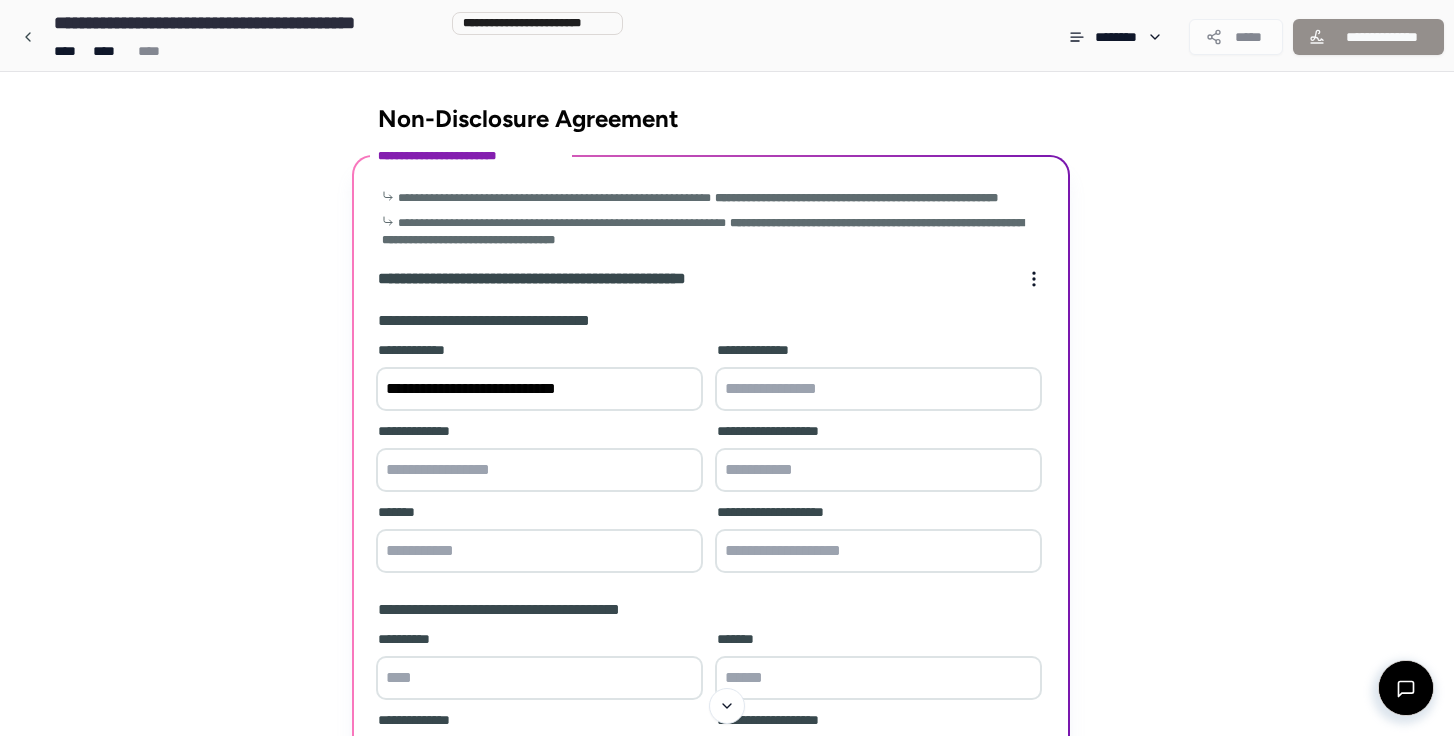 type on "**********" 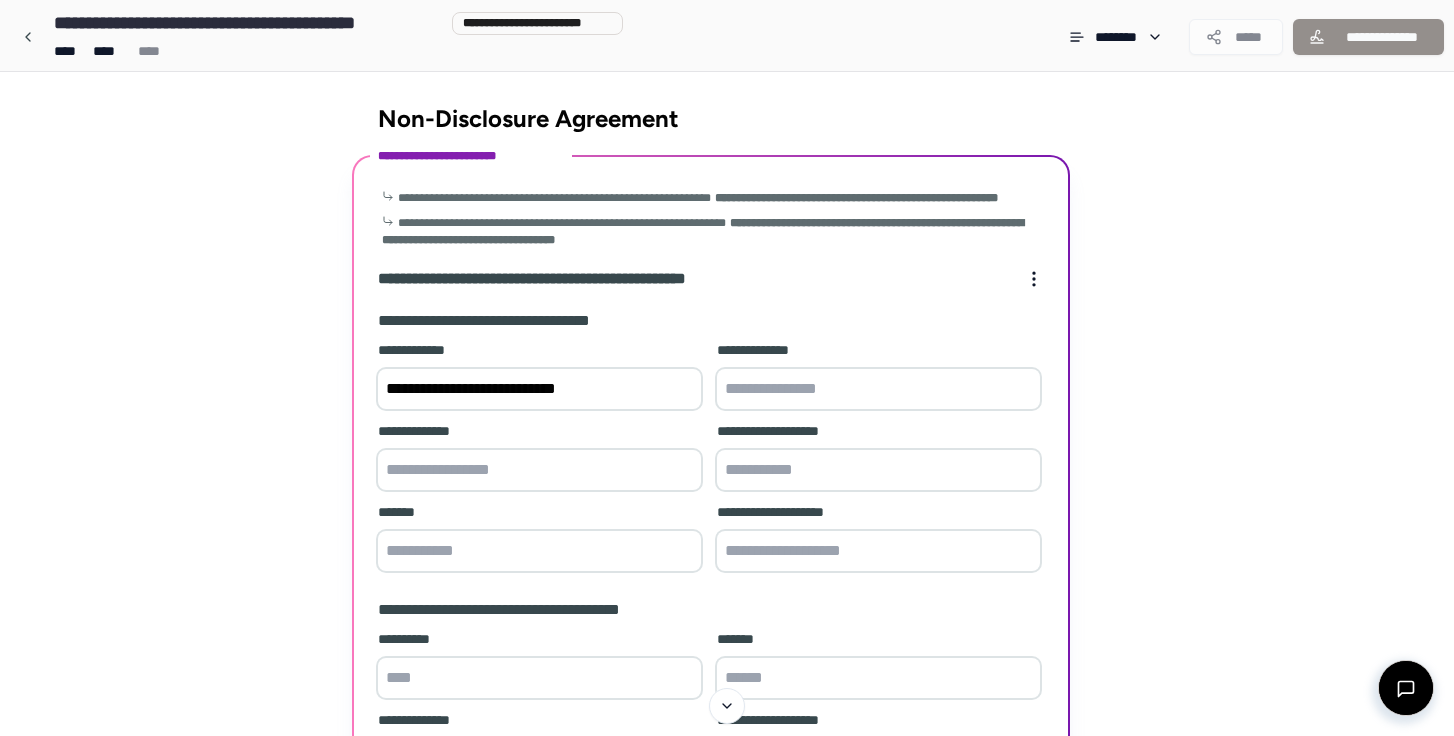 click at bounding box center (539, 470) 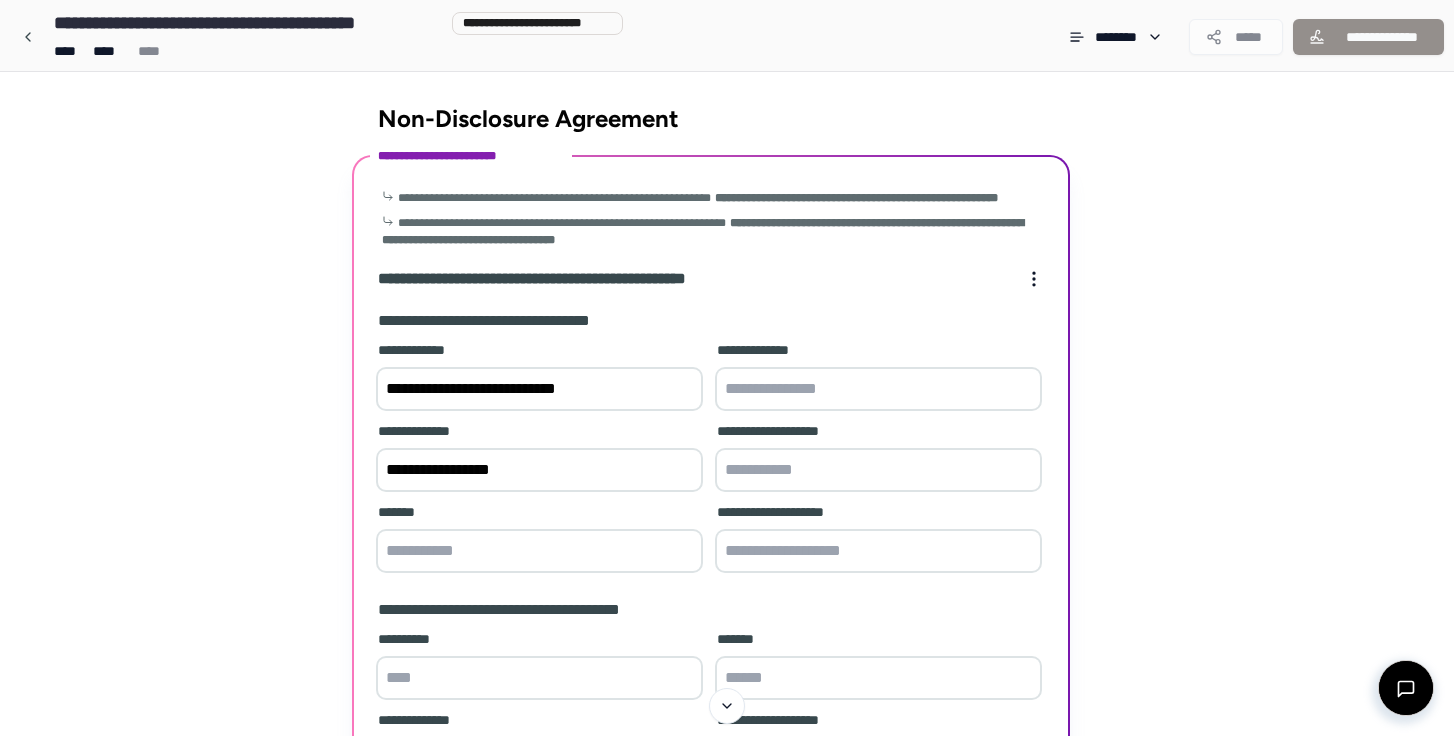 type on "**********" 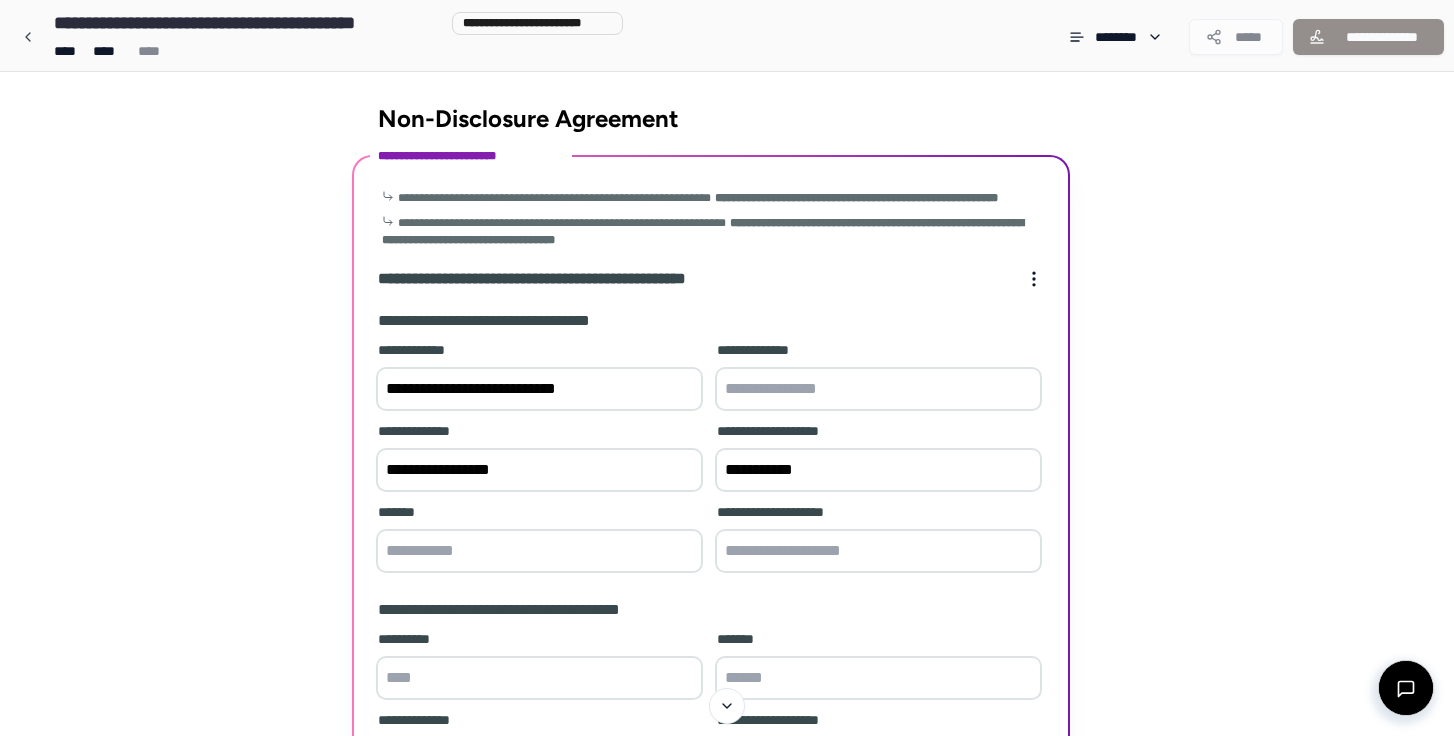 type on "**********" 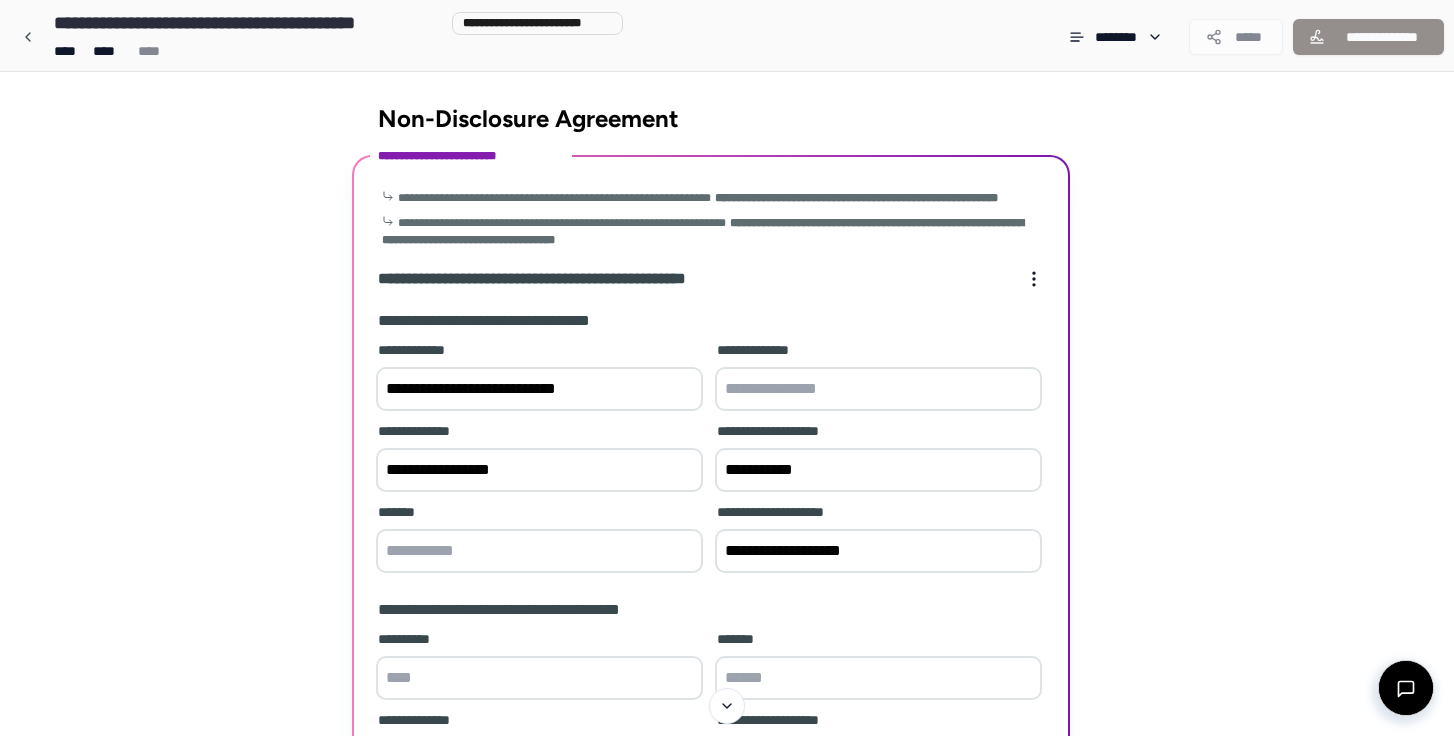 click on "**********" at bounding box center (878, 551) 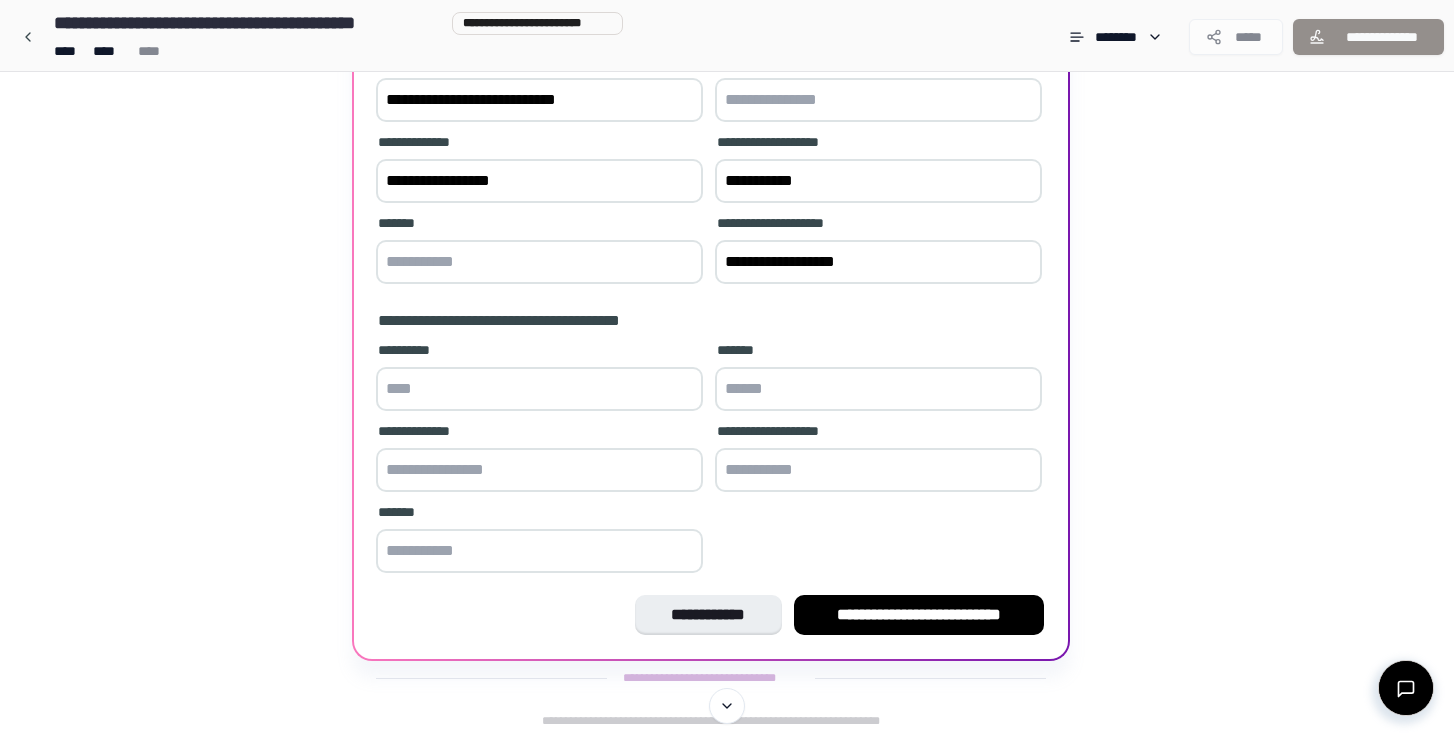 scroll, scrollTop: 310, scrollLeft: 0, axis: vertical 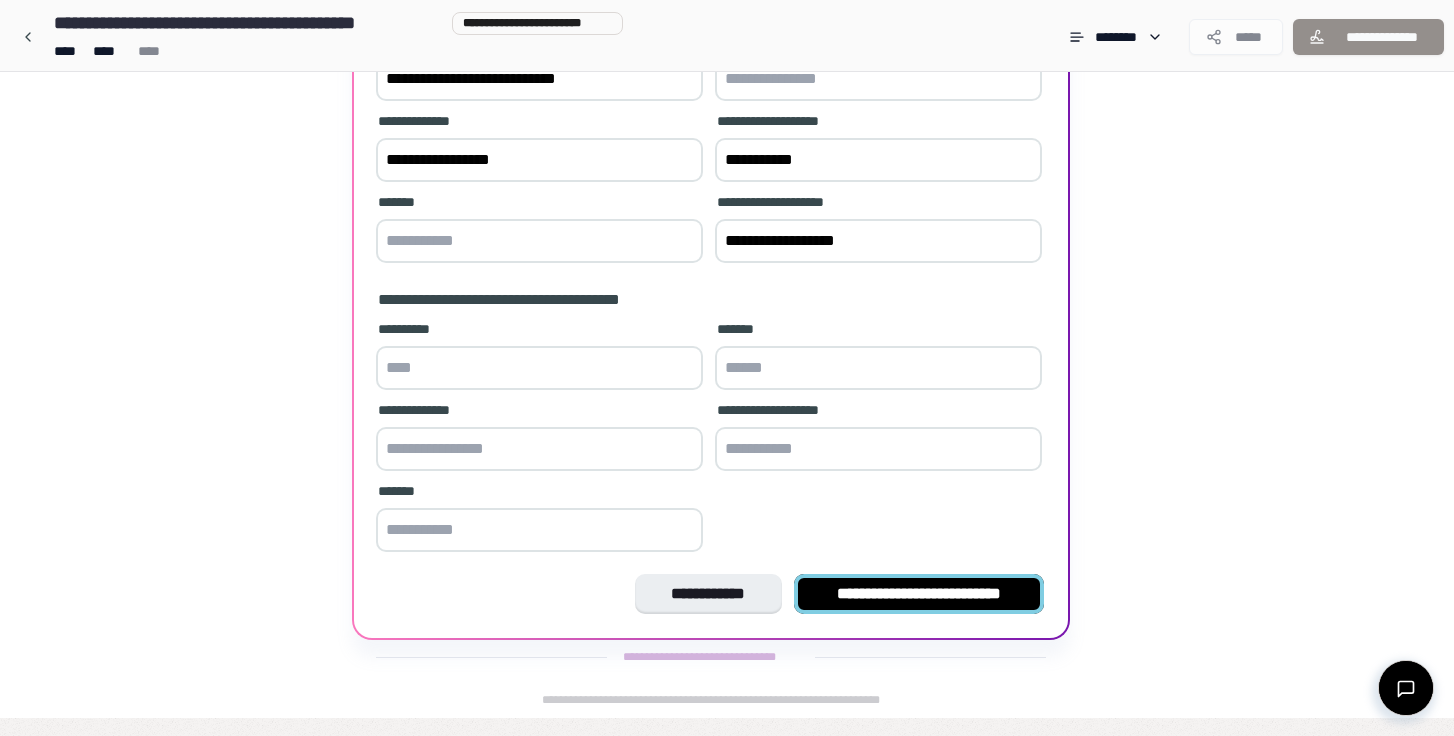 type on "**********" 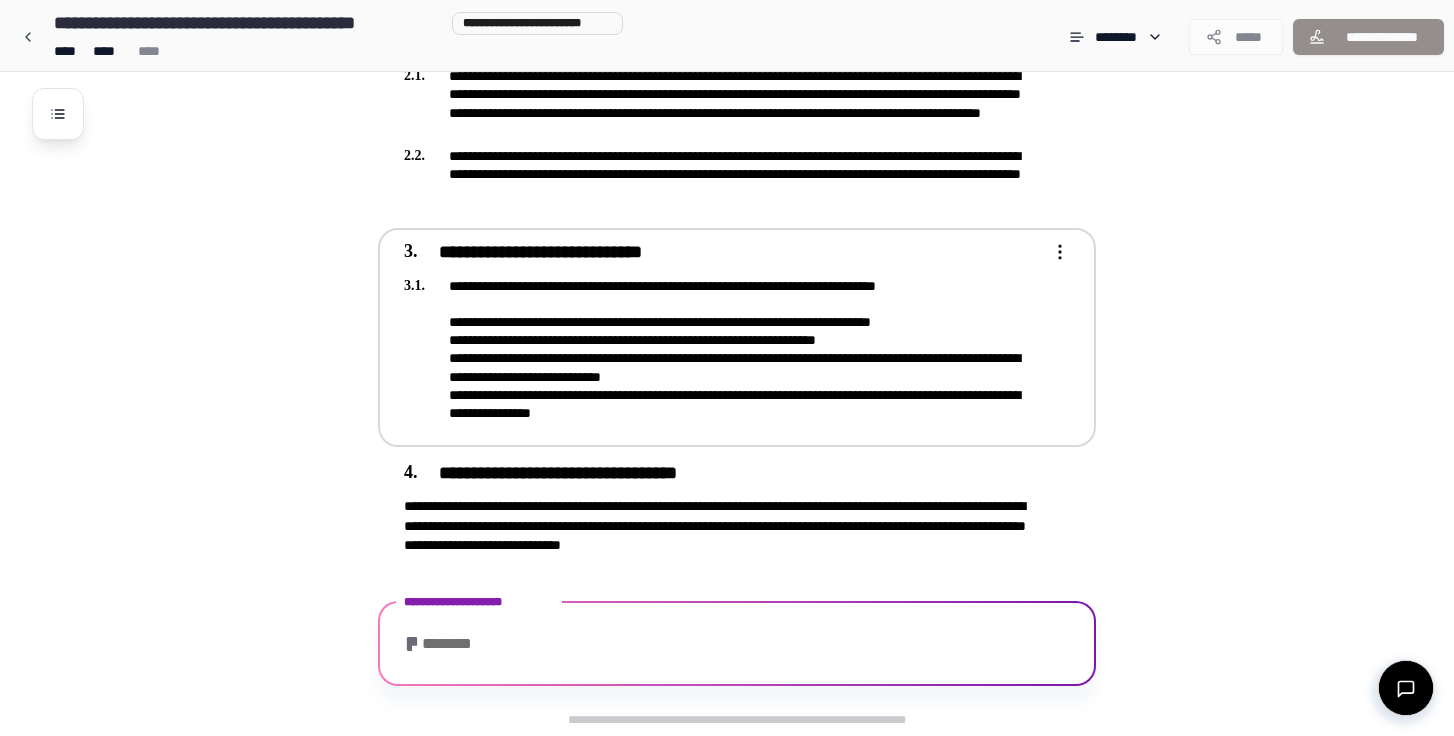 scroll, scrollTop: 808, scrollLeft: 0, axis: vertical 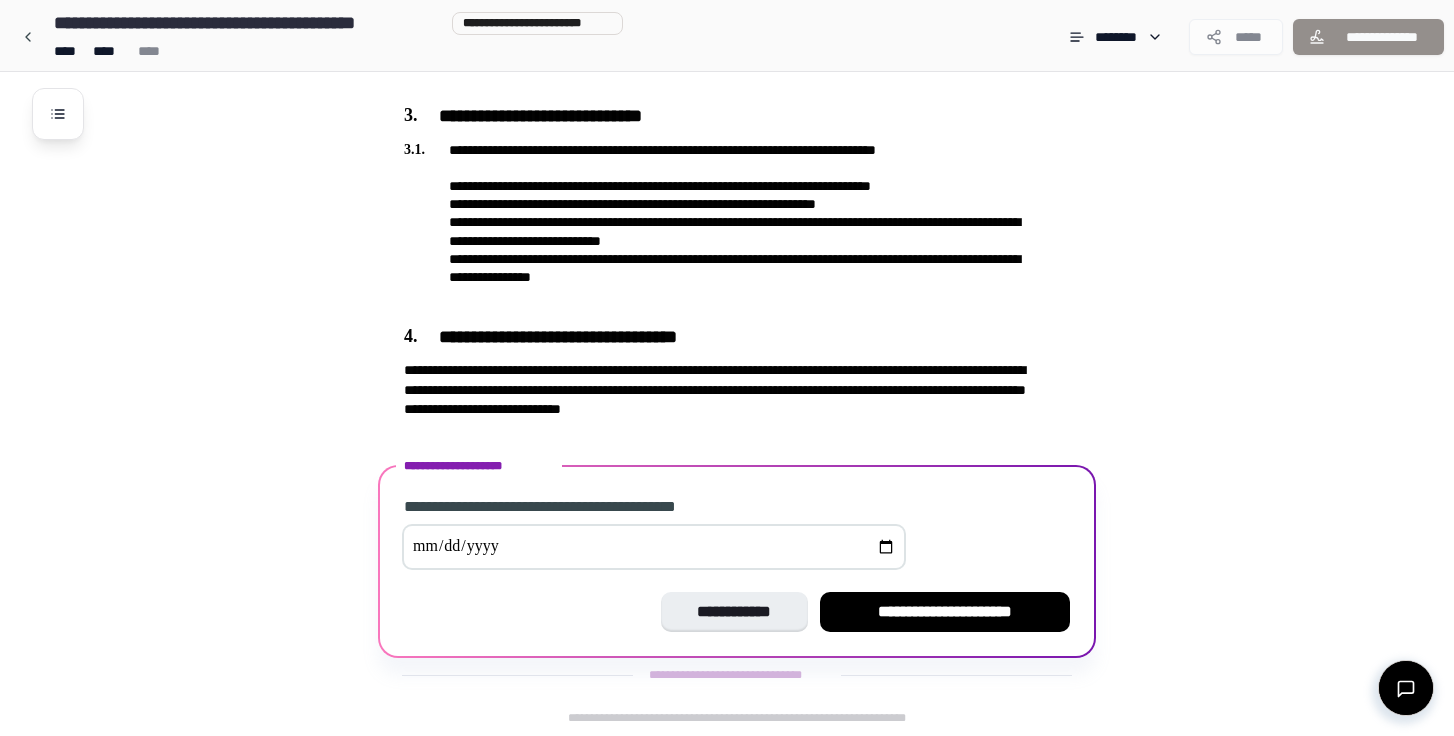 click at bounding box center [654, 547] 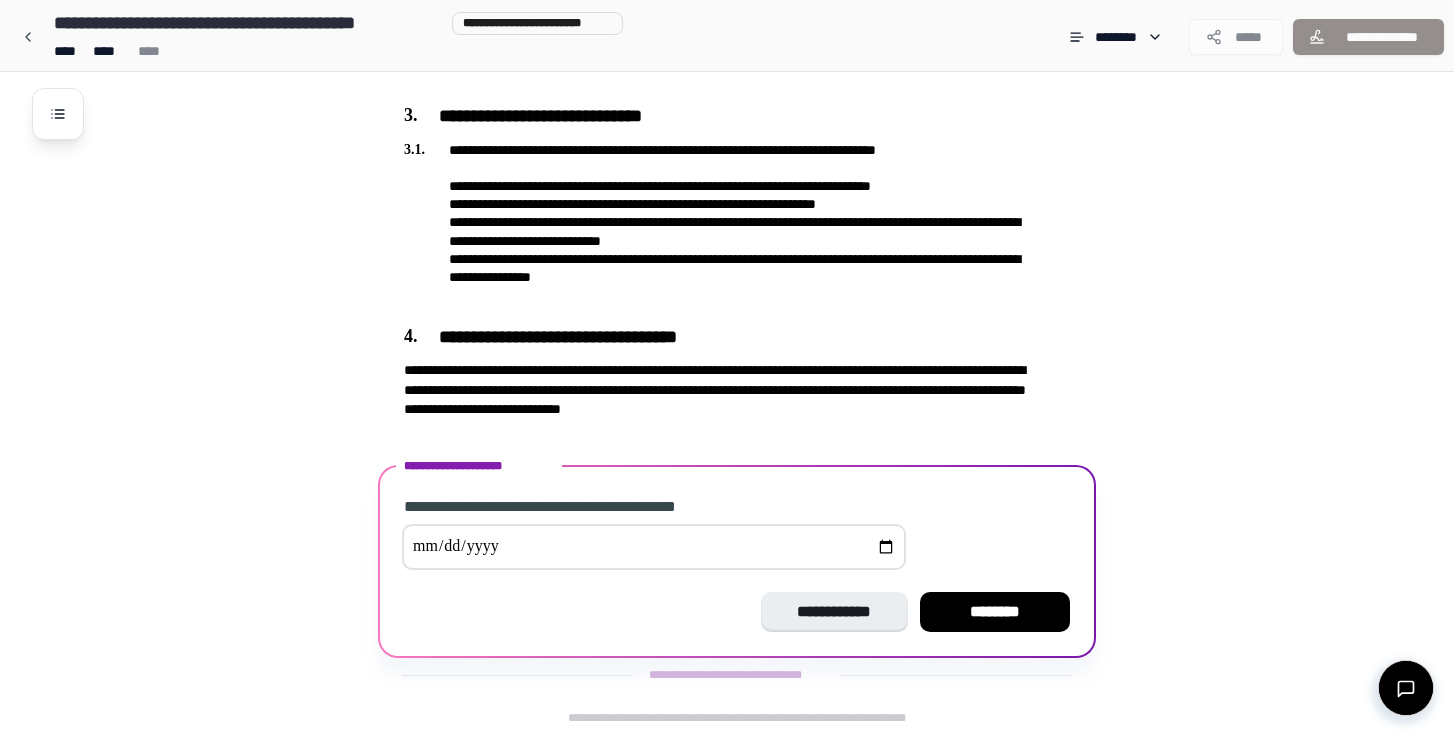 type on "**********" 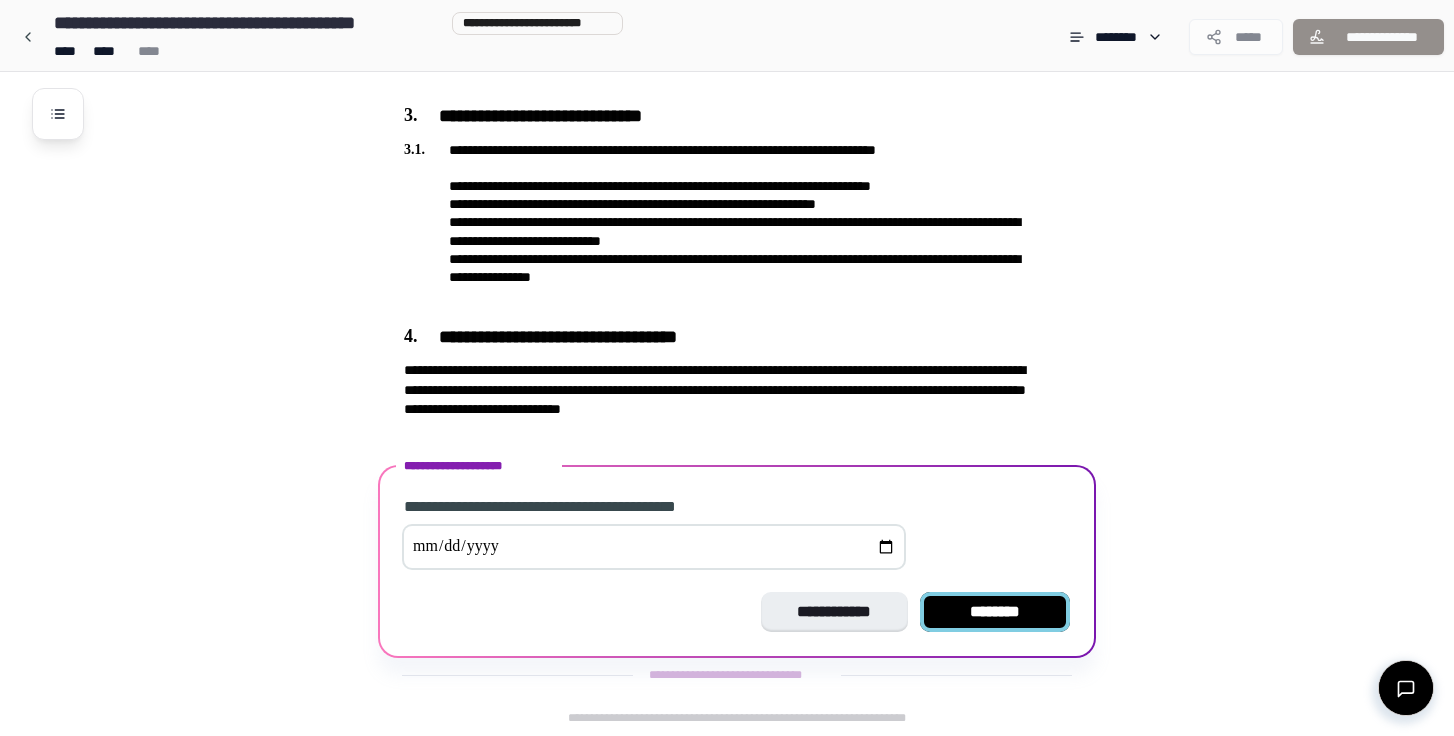 click on "********" at bounding box center (995, 612) 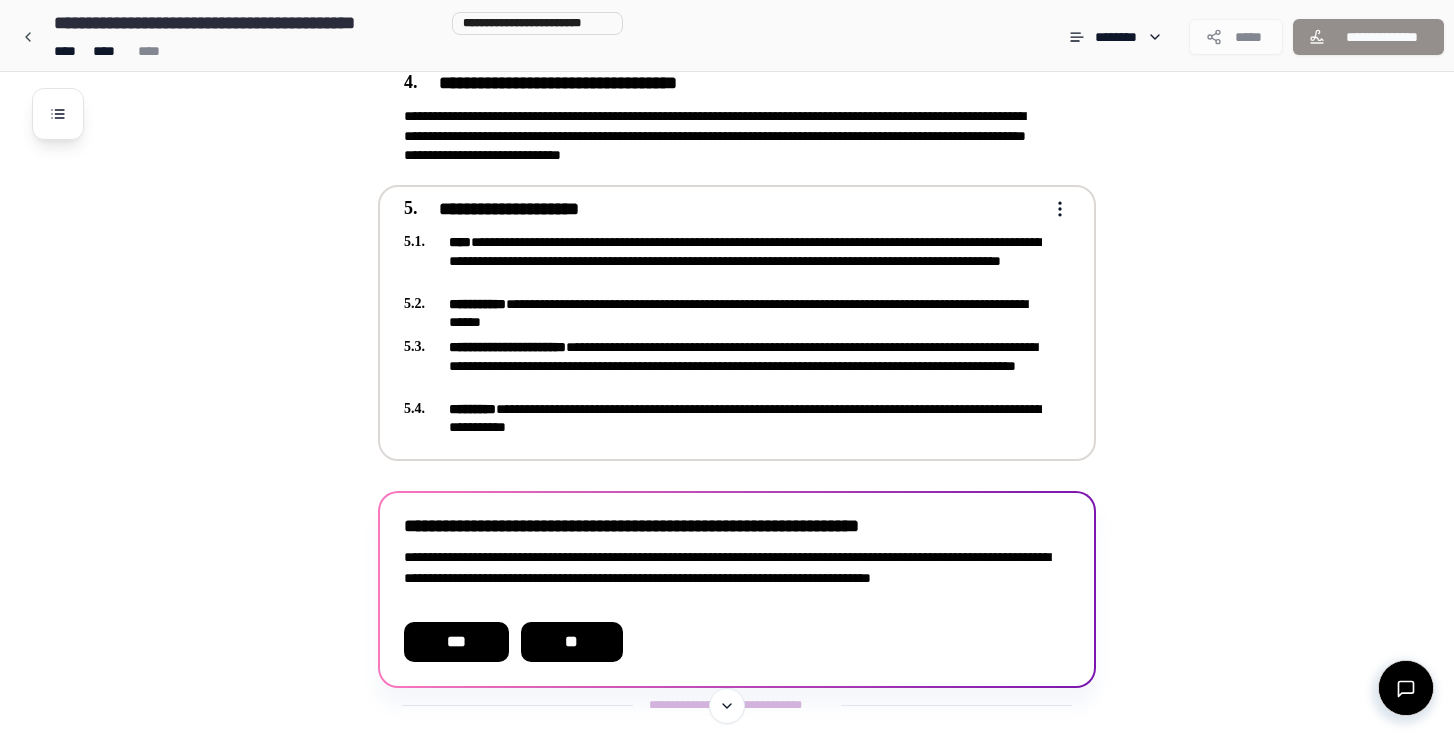 scroll, scrollTop: 1092, scrollLeft: 0, axis: vertical 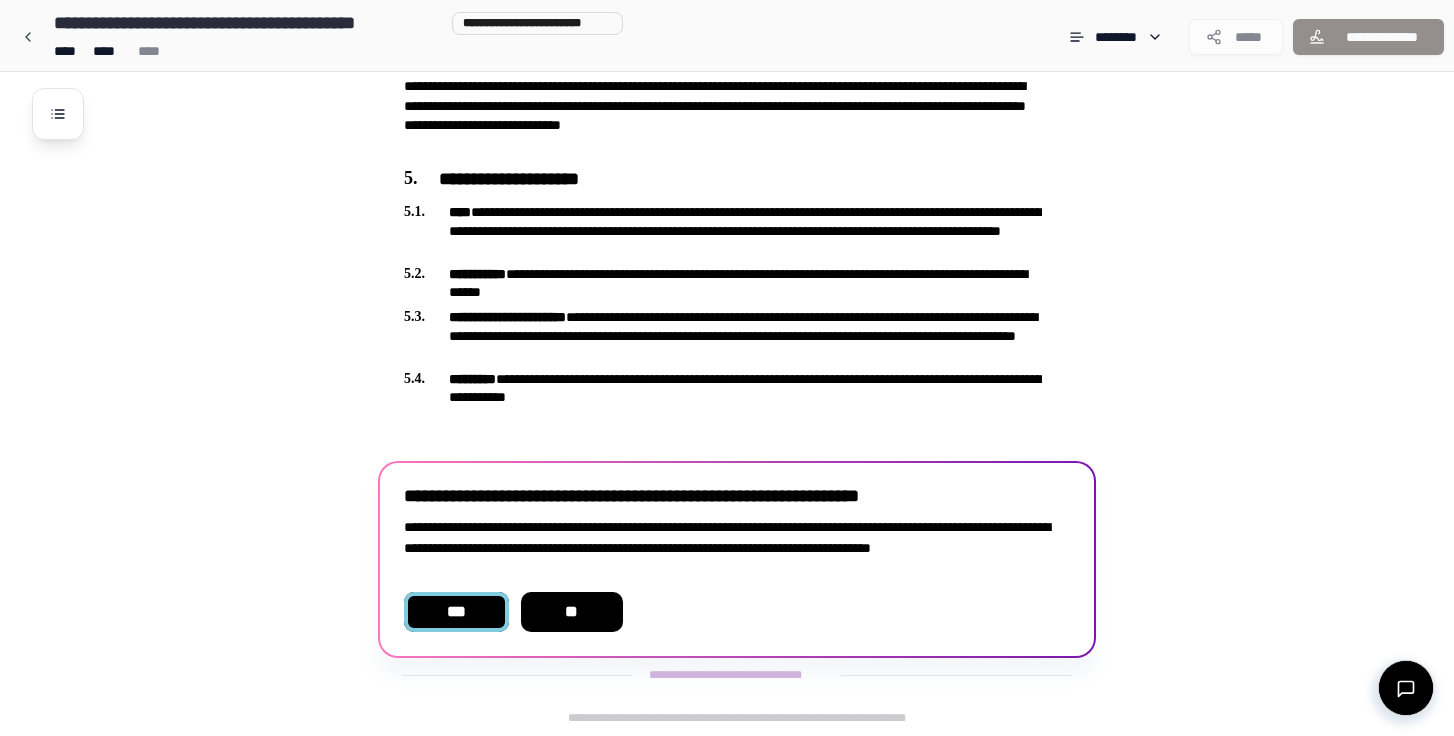 click on "***" at bounding box center (456, 612) 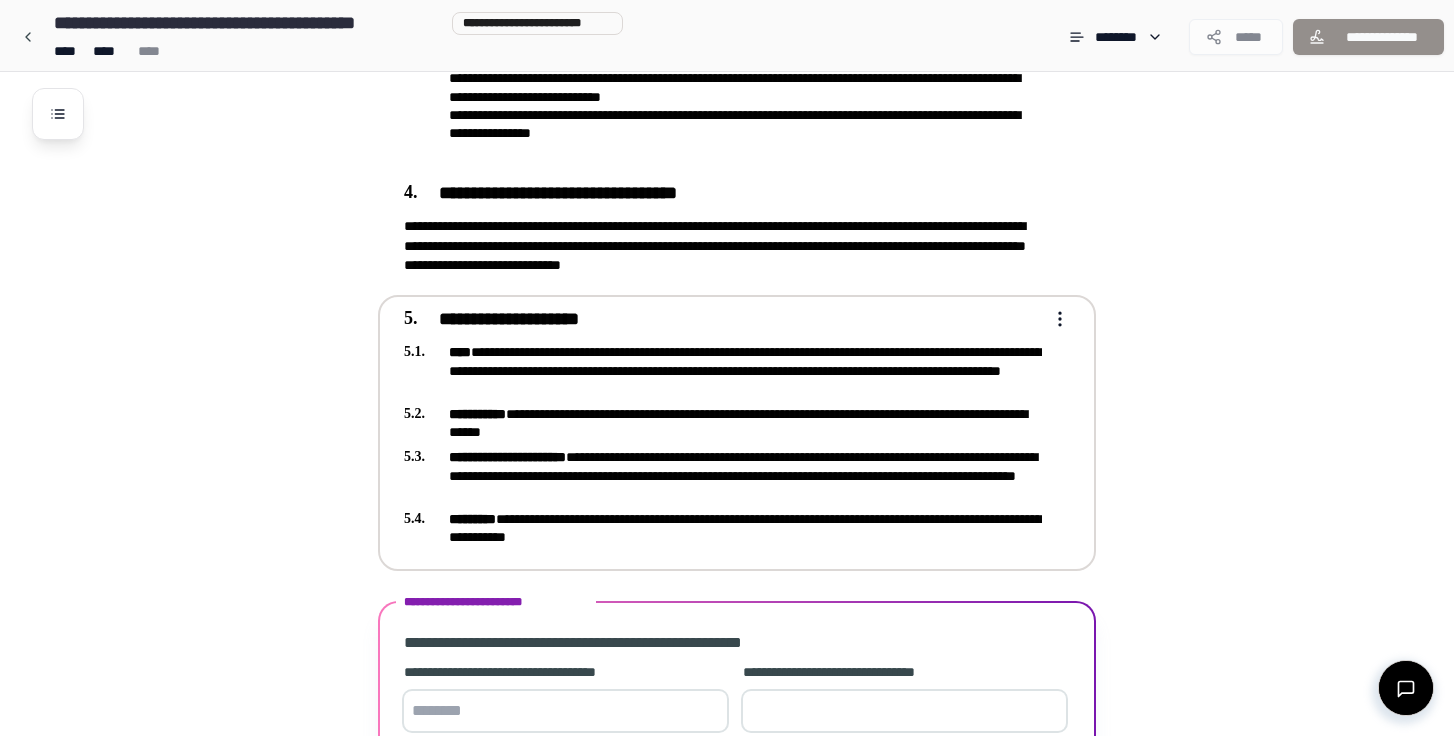 scroll, scrollTop: 1115, scrollLeft: 0, axis: vertical 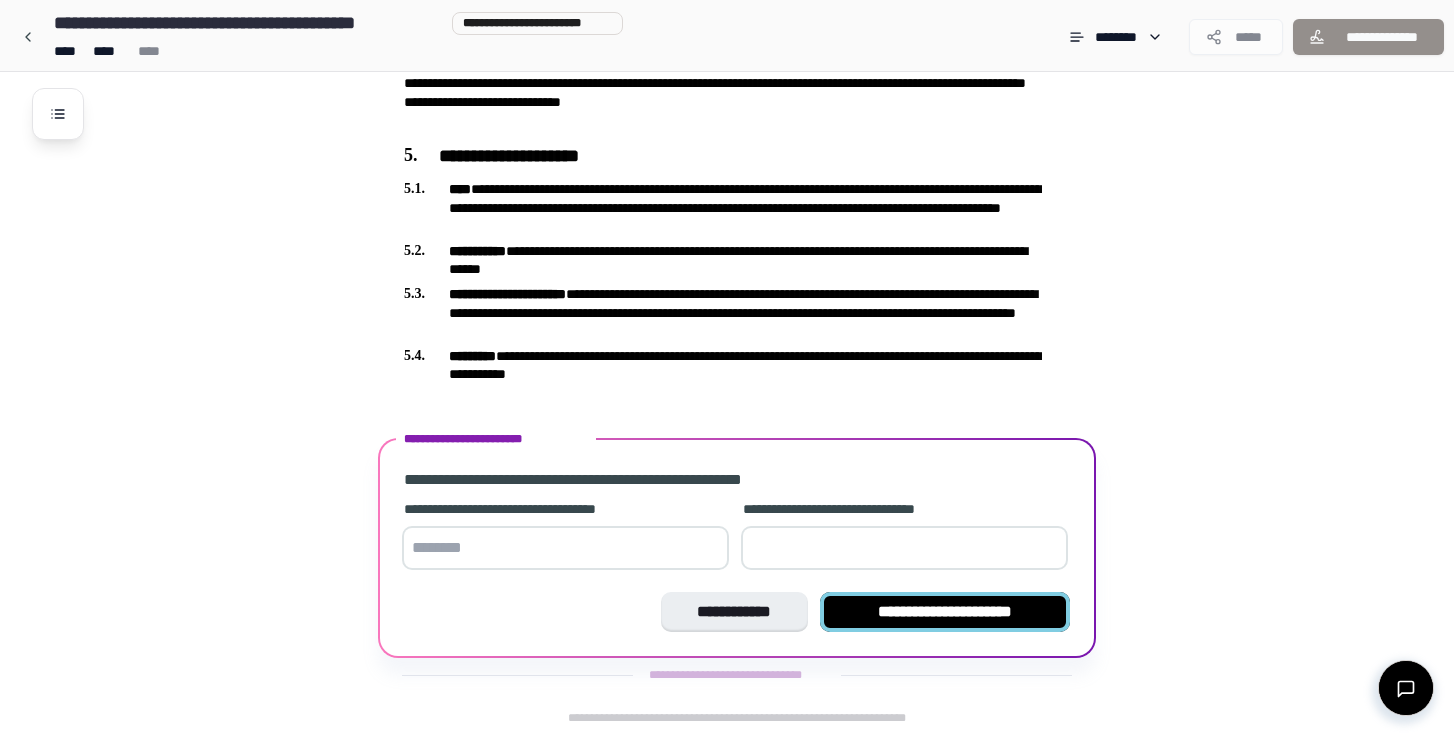 click on "**********" at bounding box center (945, 612) 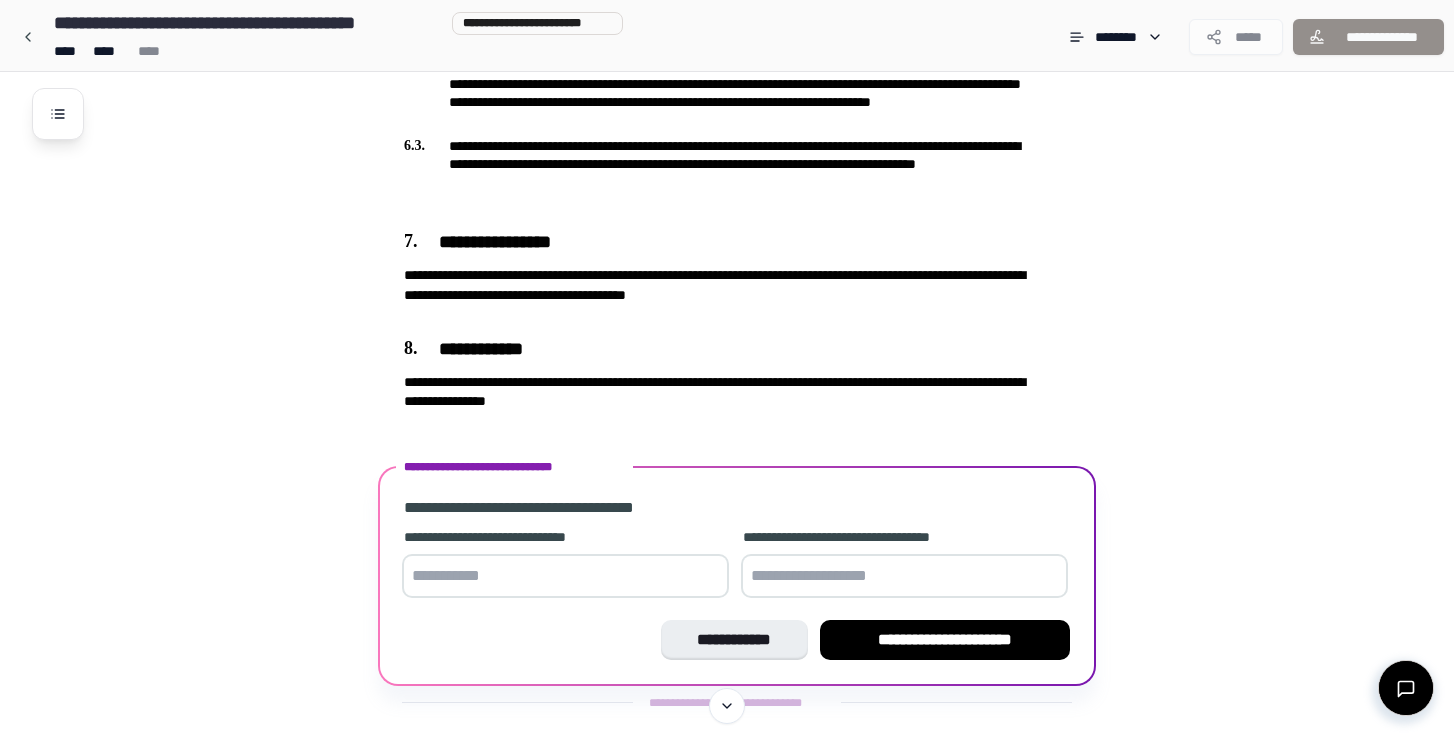 scroll, scrollTop: 1648, scrollLeft: 0, axis: vertical 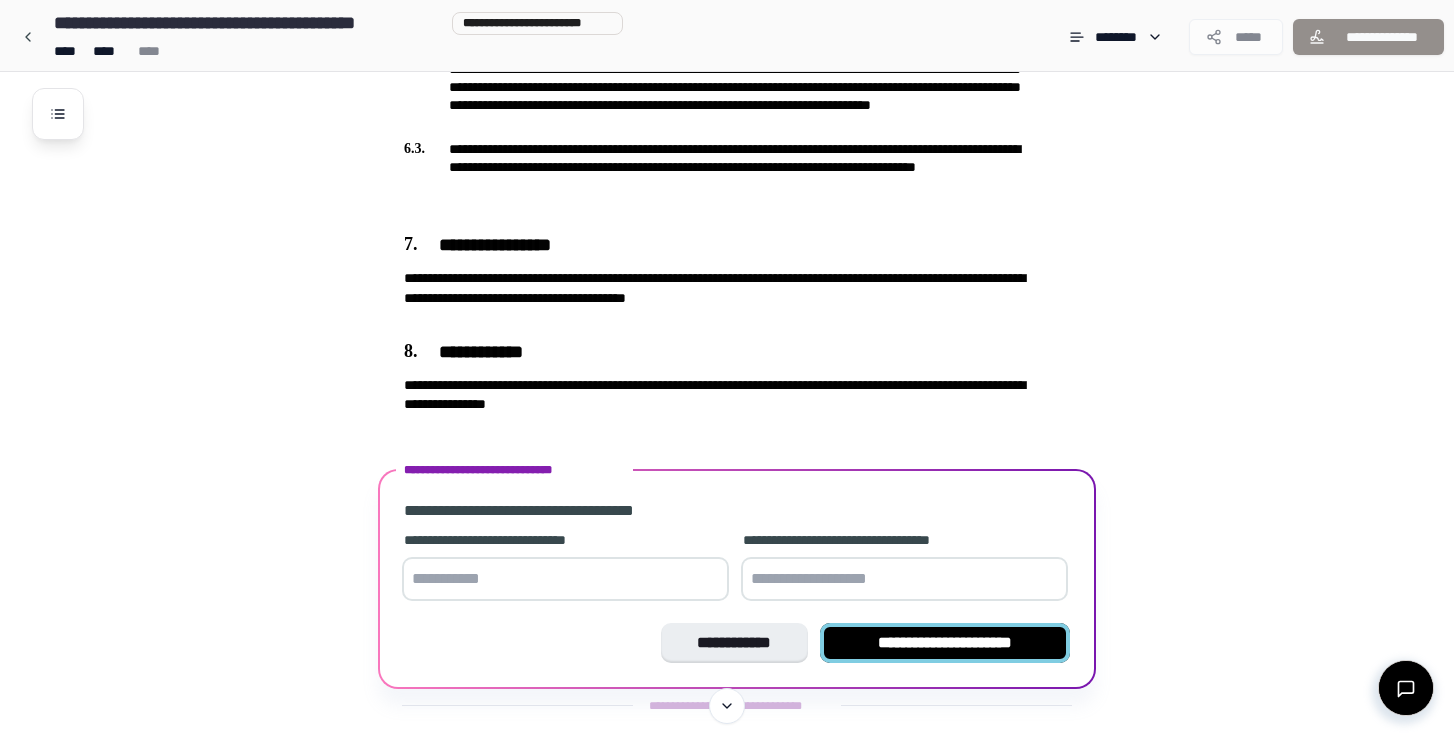 click on "**********" at bounding box center (945, 643) 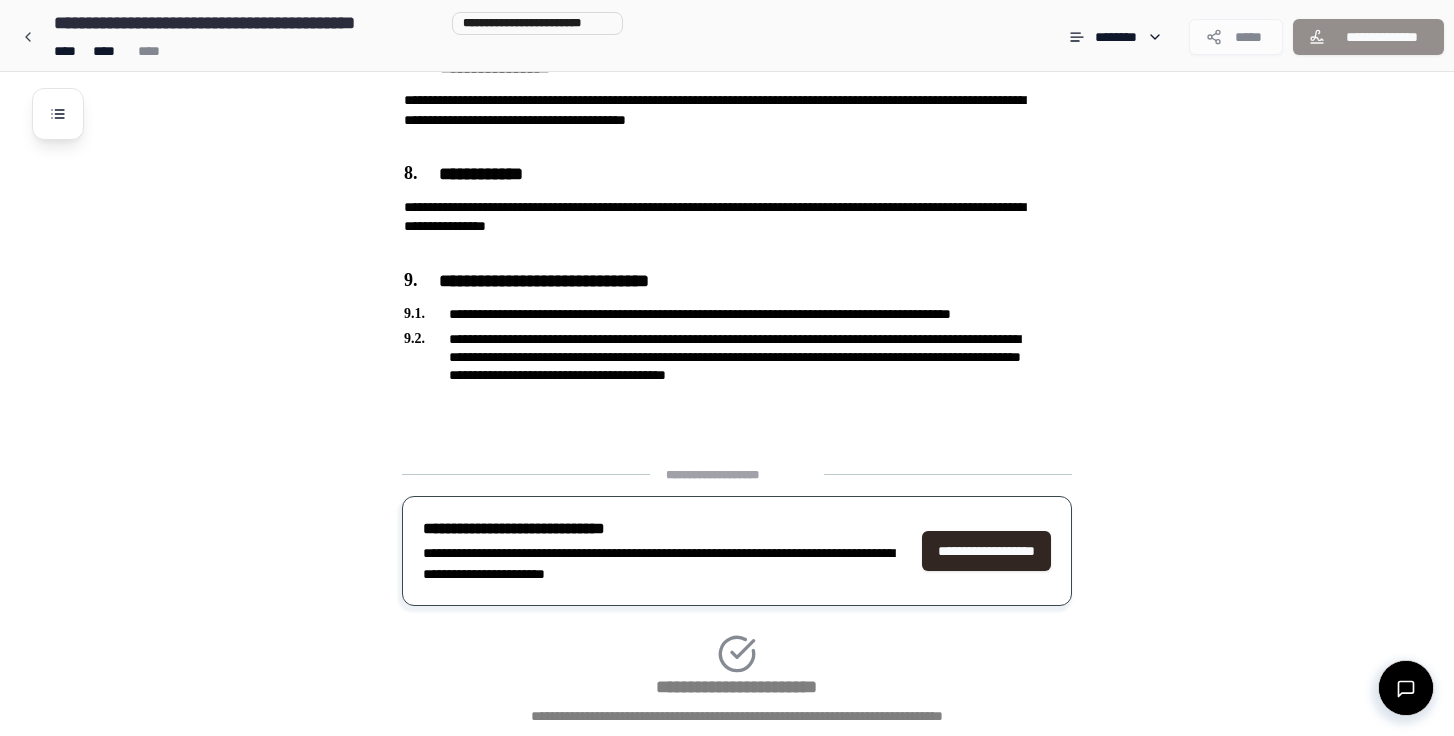 scroll, scrollTop: 1960, scrollLeft: 0, axis: vertical 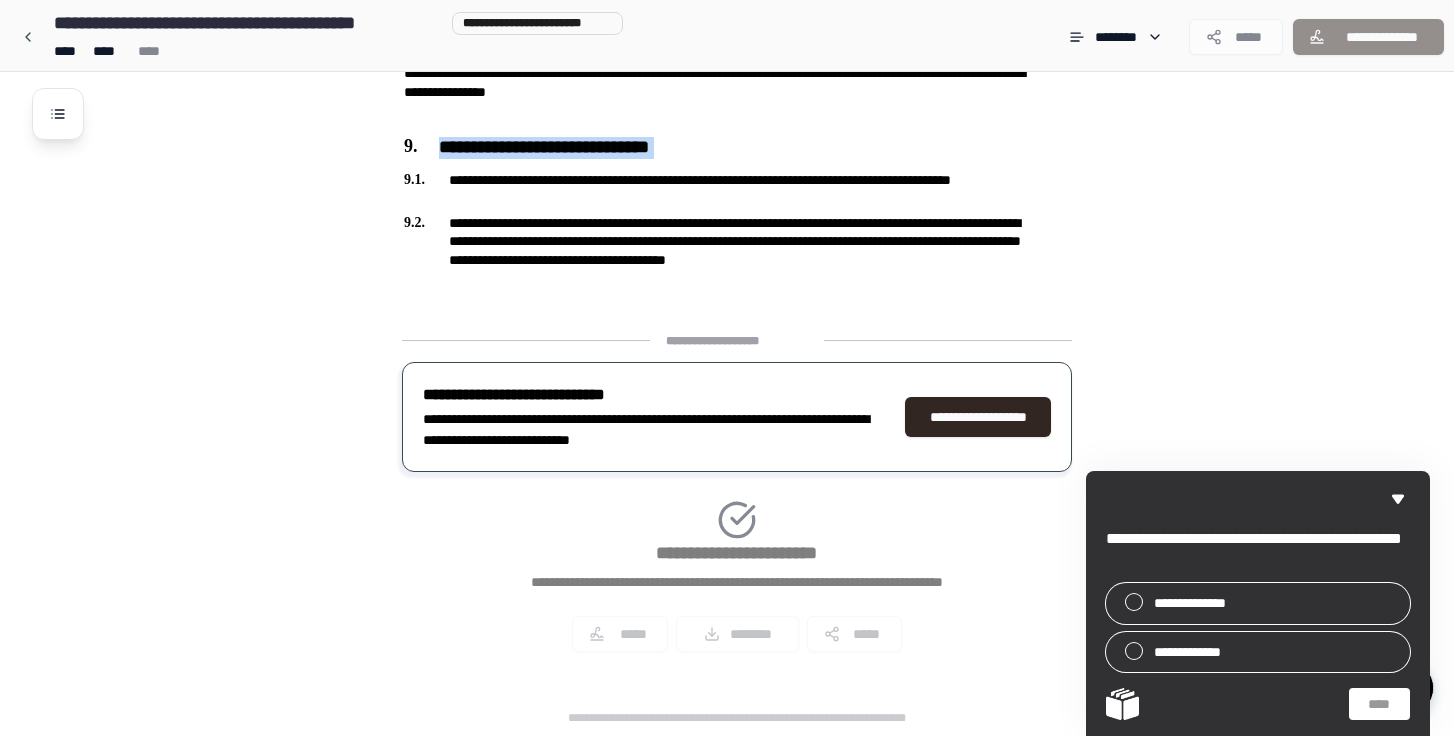 drag, startPoint x: 1064, startPoint y: 269, endPoint x: 311, endPoint y: 176, distance: 758.7213 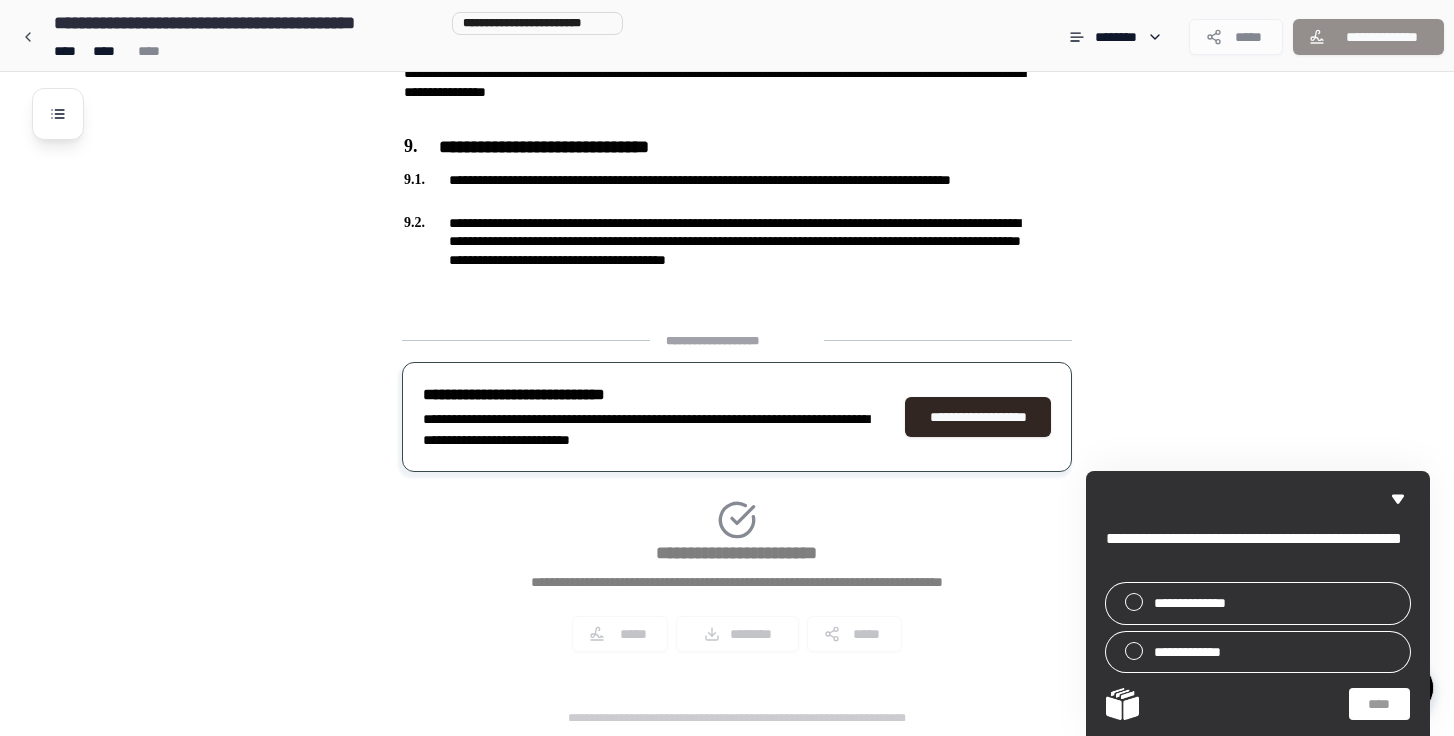 click on "**********" at bounding box center (753, -576) 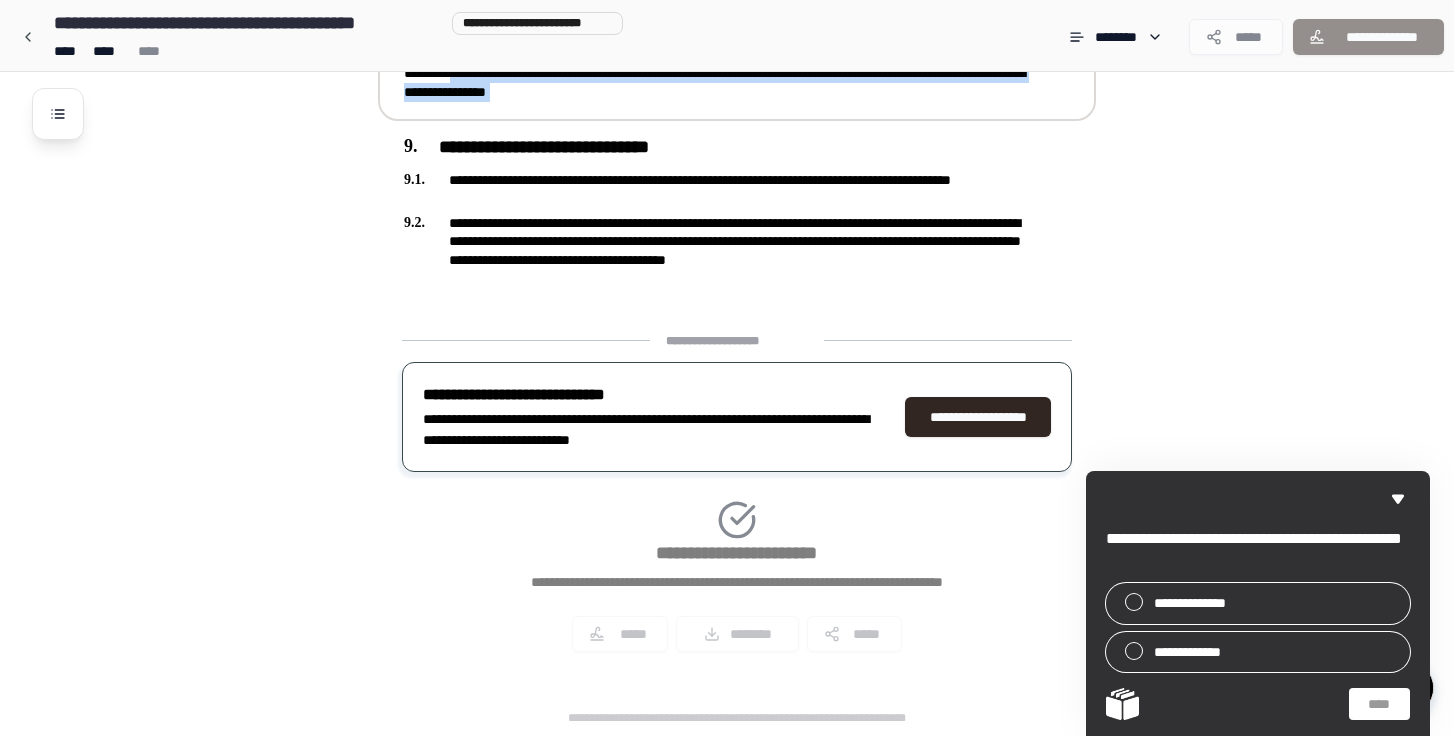 drag, startPoint x: 1048, startPoint y: 266, endPoint x: 453, endPoint y: 79, distance: 623.69385 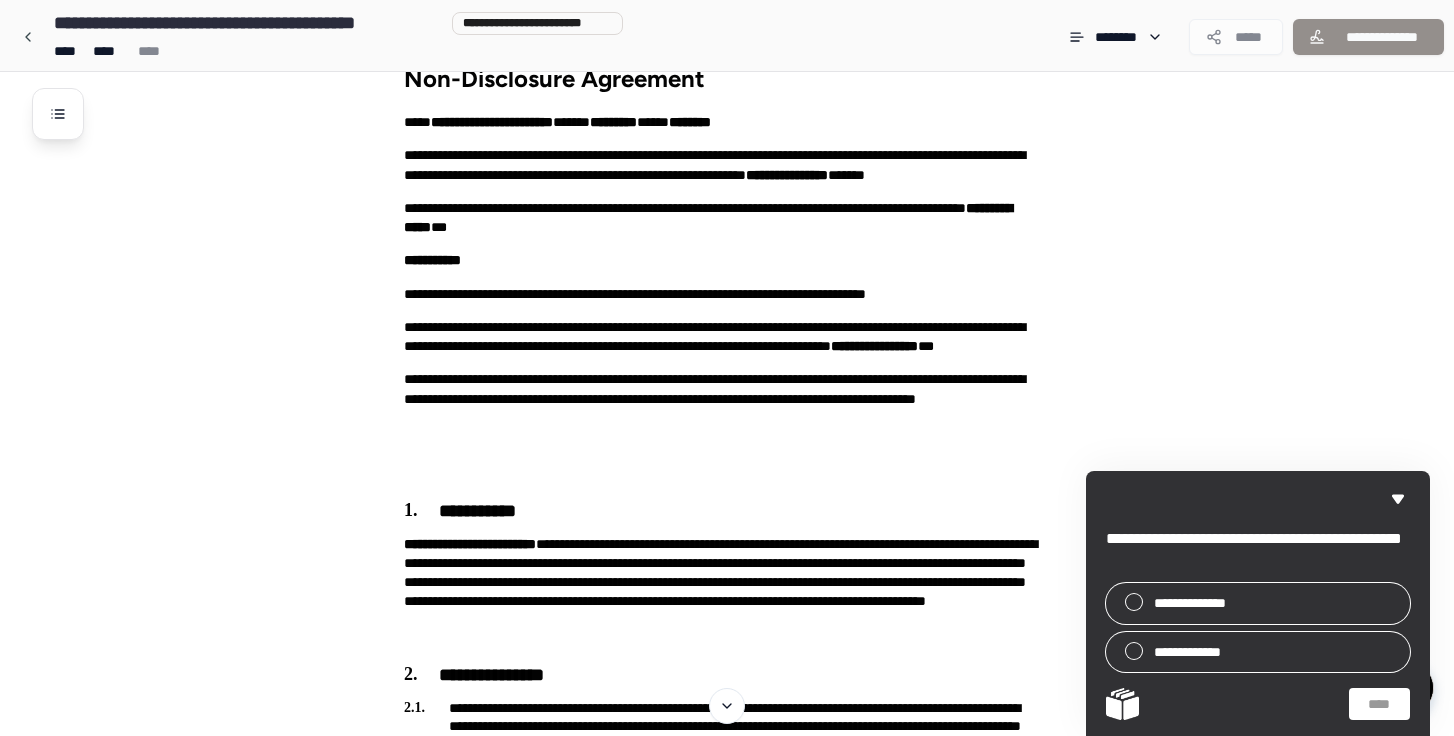 scroll, scrollTop: 0, scrollLeft: 0, axis: both 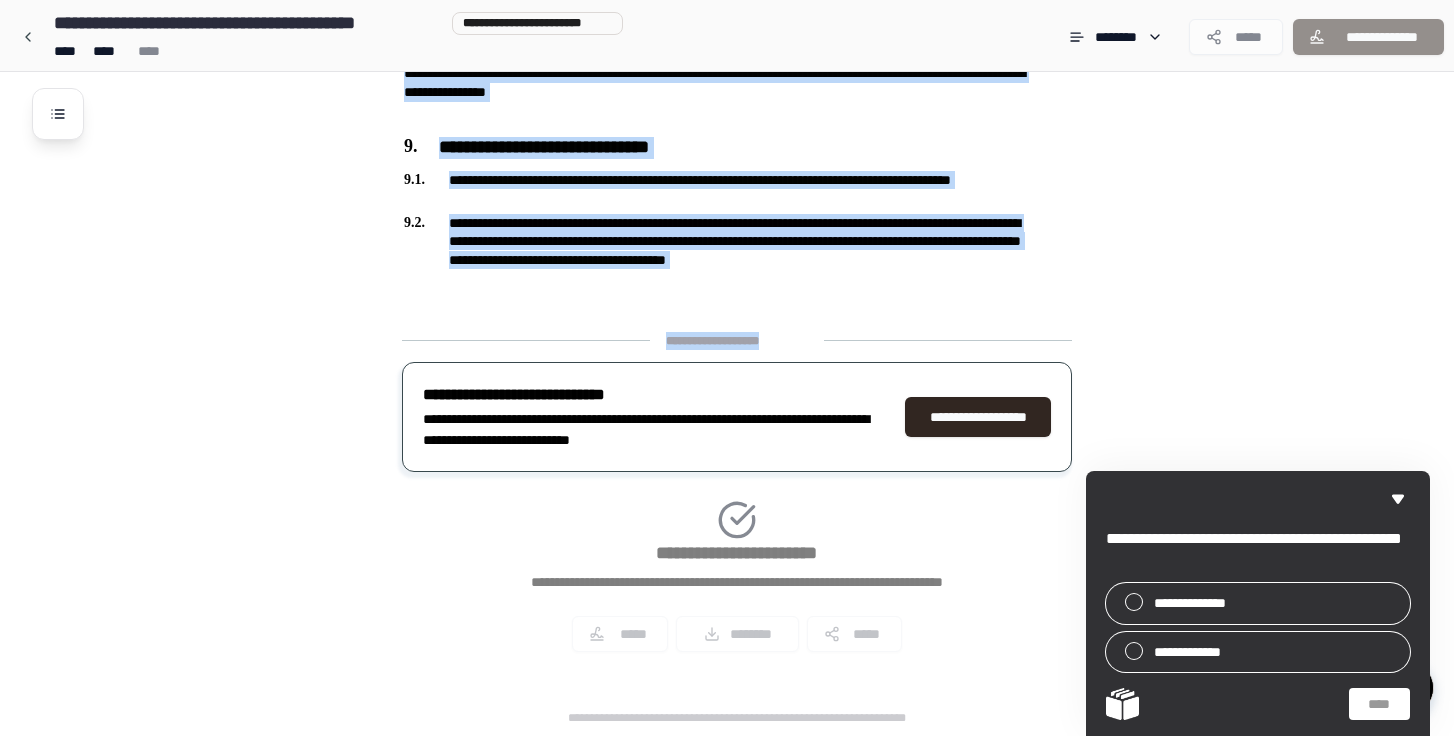 drag, startPoint x: 407, startPoint y: 119, endPoint x: 913, endPoint y: 310, distance: 540.8484 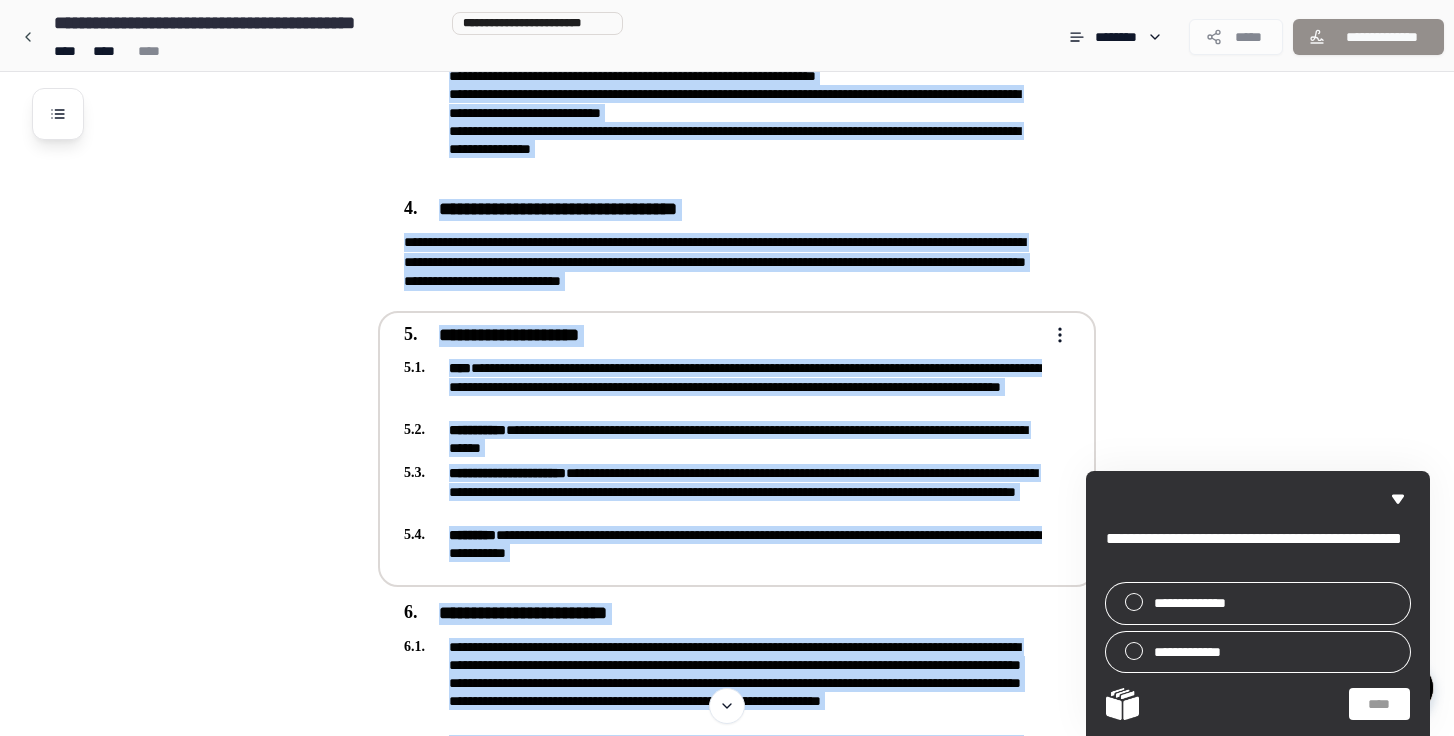 scroll, scrollTop: 938, scrollLeft: 0, axis: vertical 